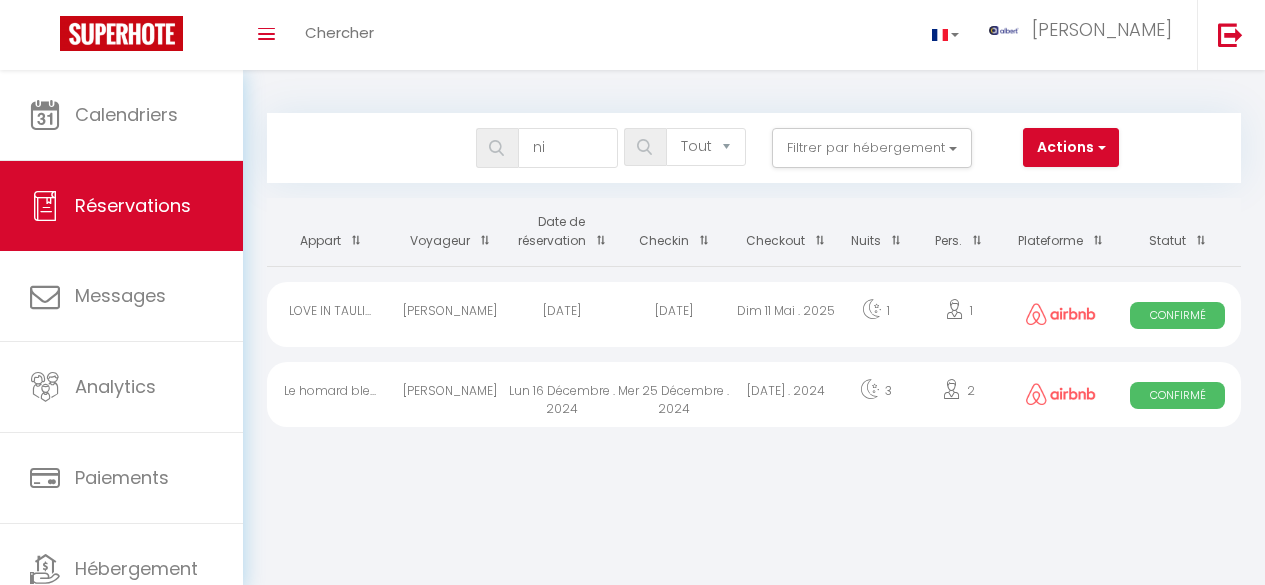 select on "not_cancelled" 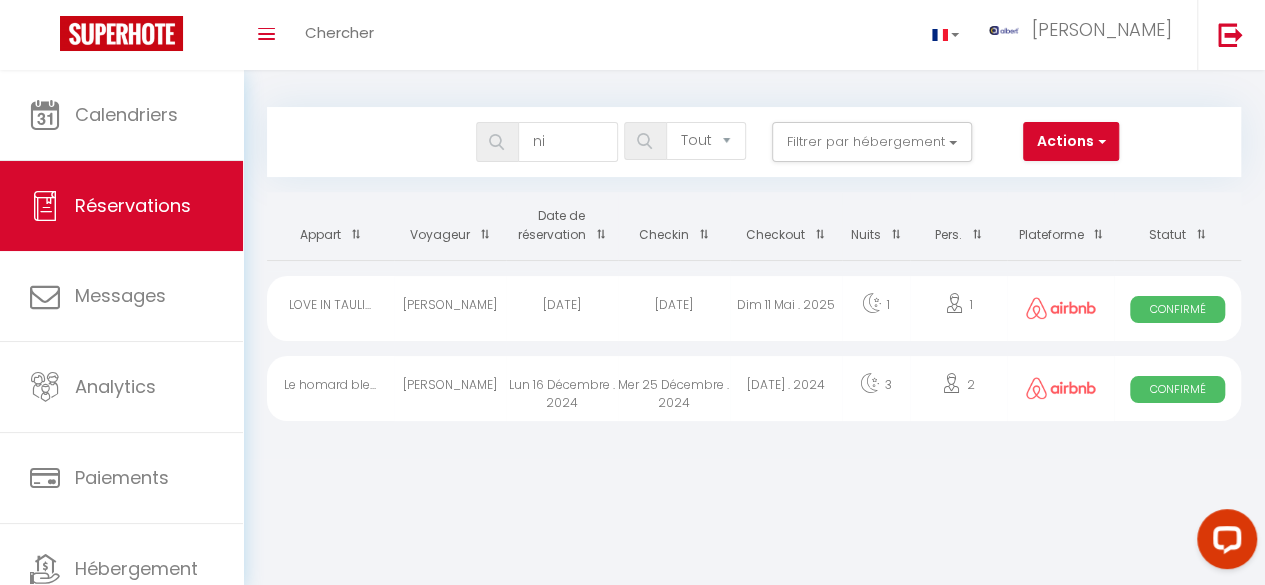 scroll, scrollTop: 0, scrollLeft: 0, axis: both 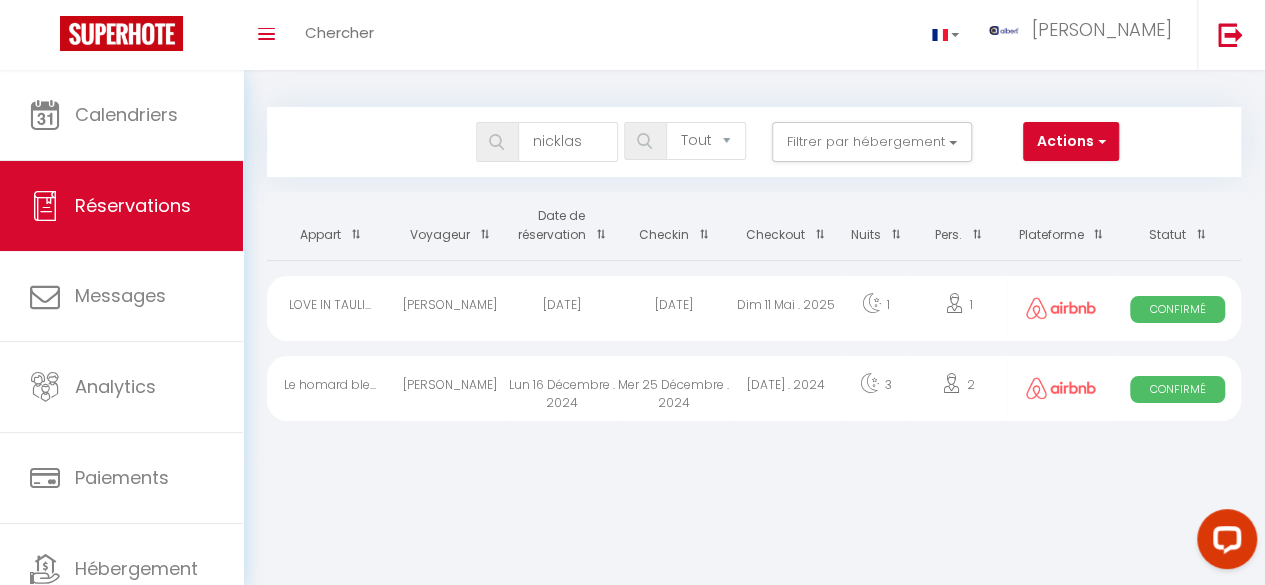 type on "nicklas" 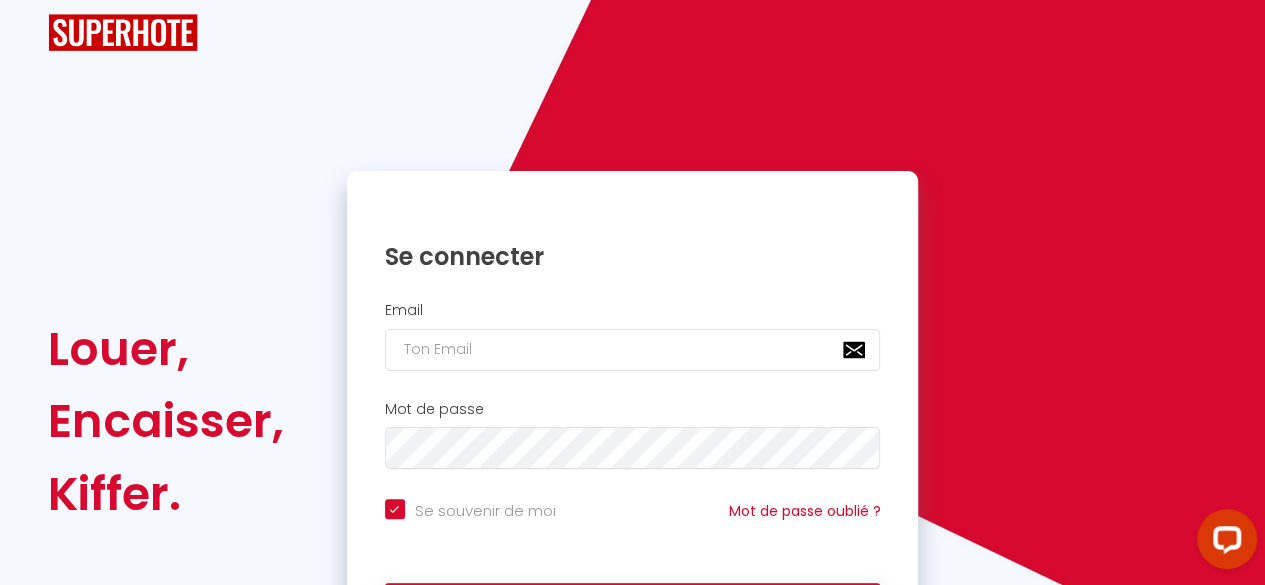 scroll, scrollTop: 0, scrollLeft: 0, axis: both 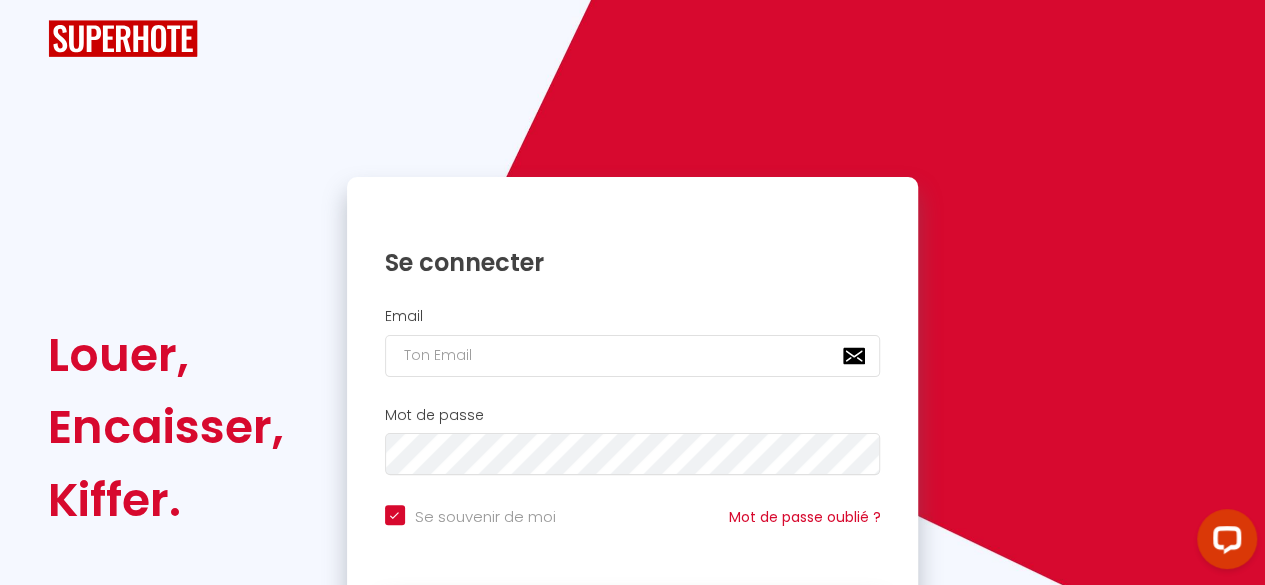 checkbox on "true" 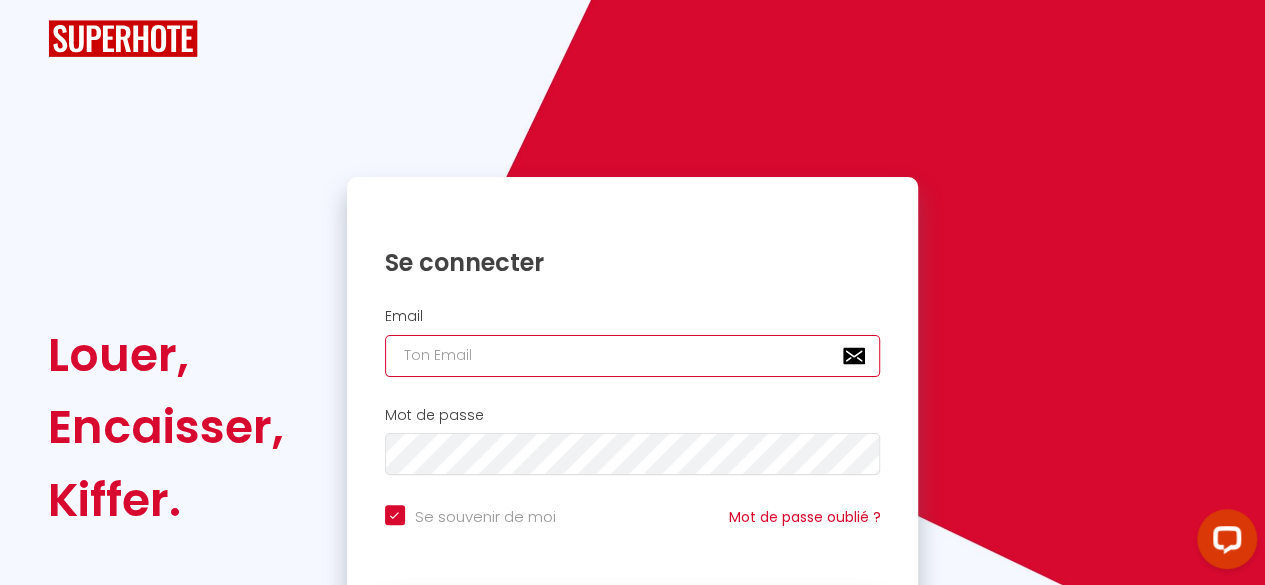 type on "[EMAIL_ADDRESS][DOMAIN_NAME]" 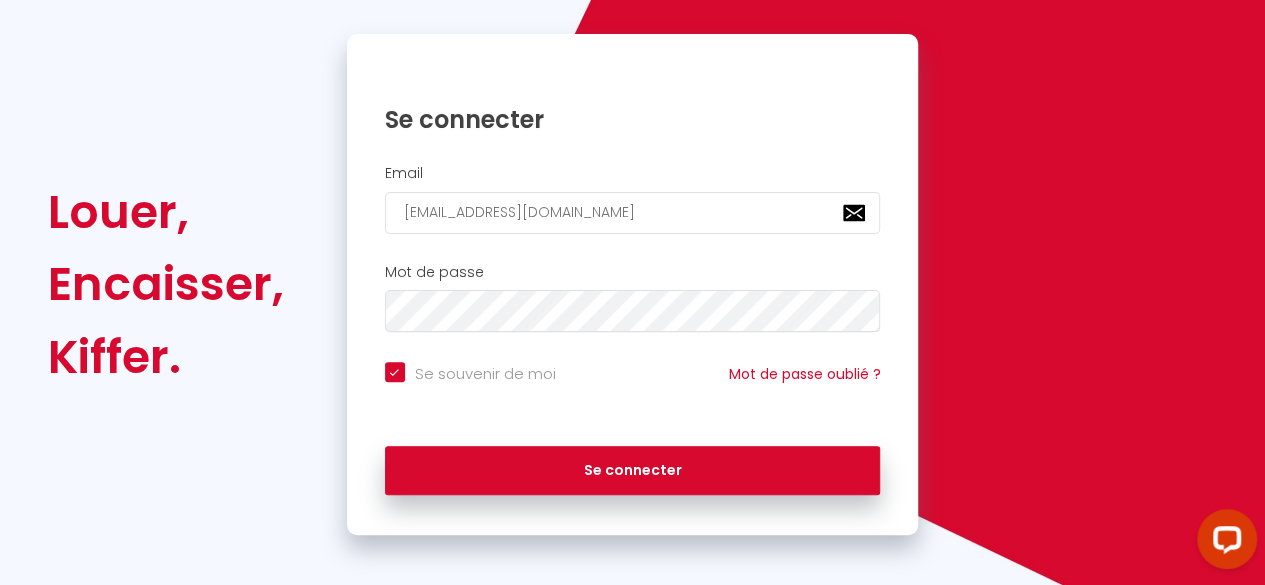 scroll, scrollTop: 149, scrollLeft: 0, axis: vertical 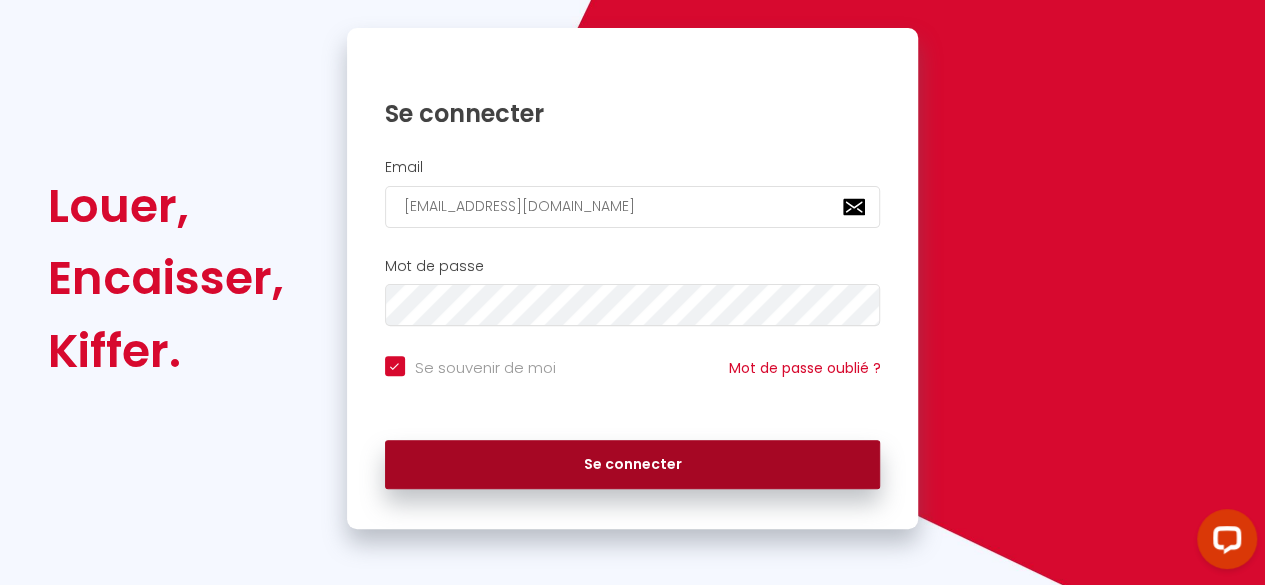 click on "Se connecter" at bounding box center [633, 465] 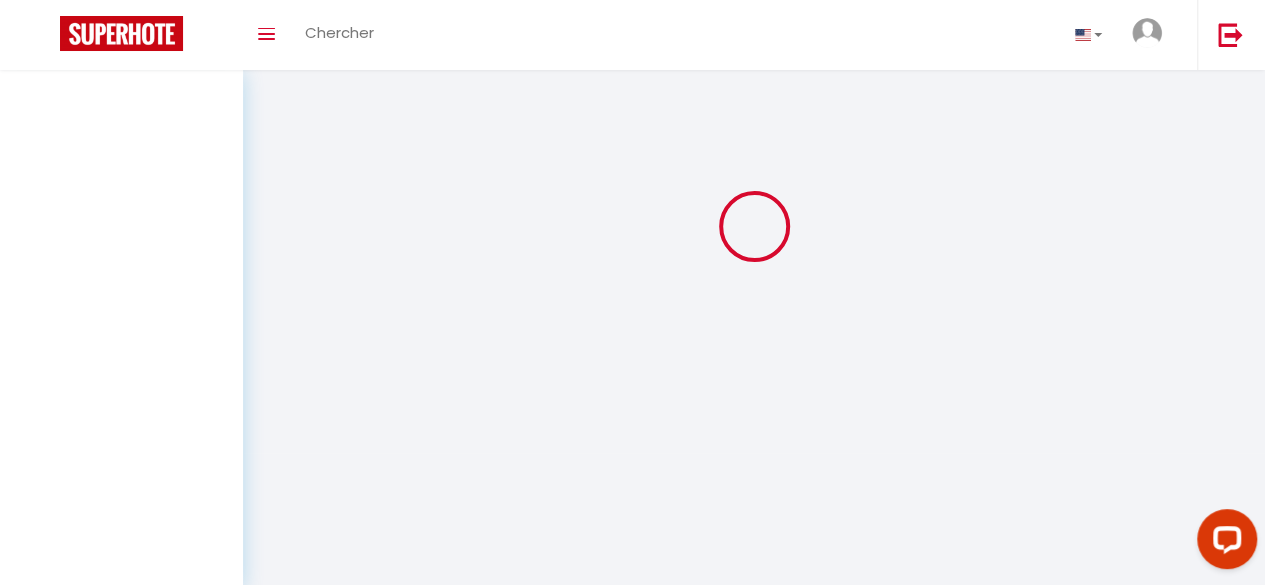scroll, scrollTop: 0, scrollLeft: 0, axis: both 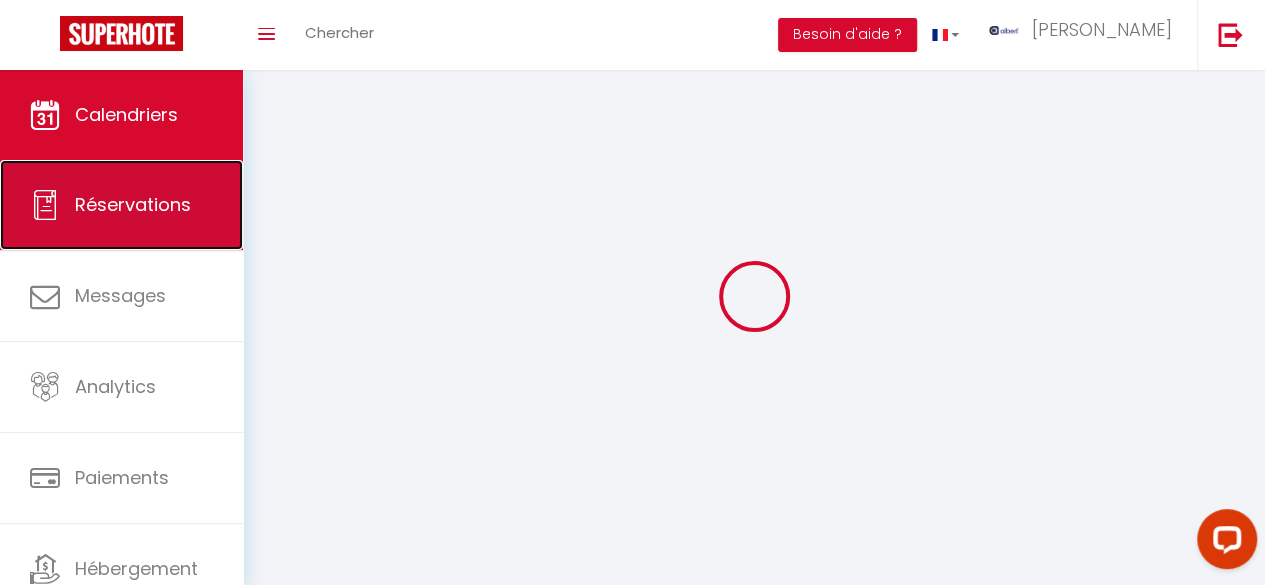 click on "Réservations" at bounding box center [133, 204] 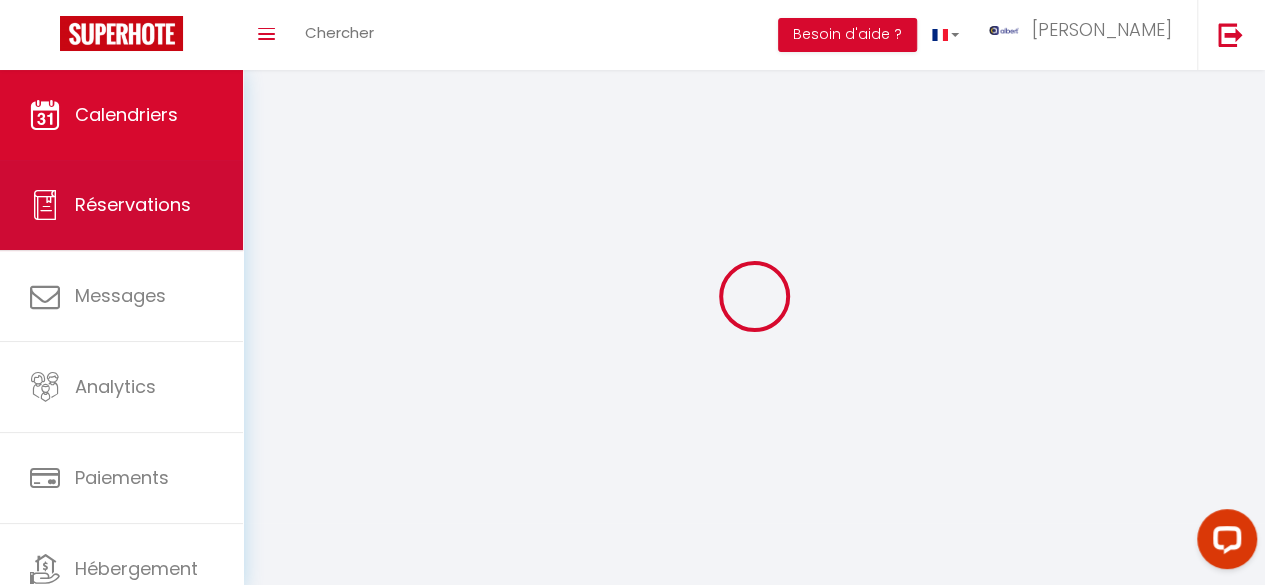 select on "not_cancelled" 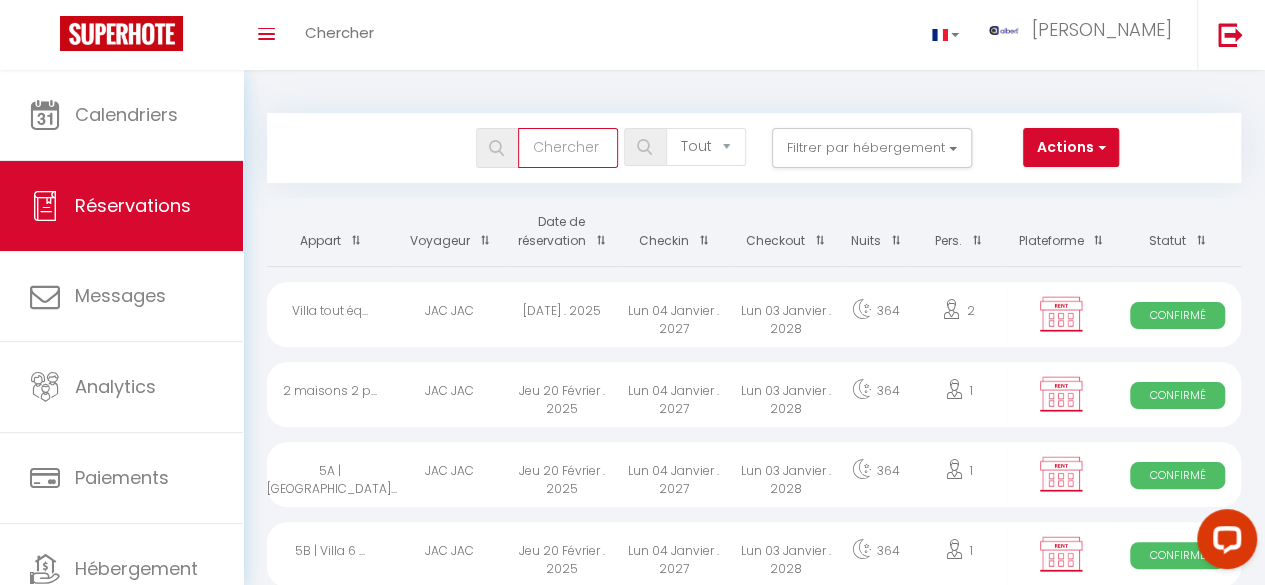 click at bounding box center (568, 148) 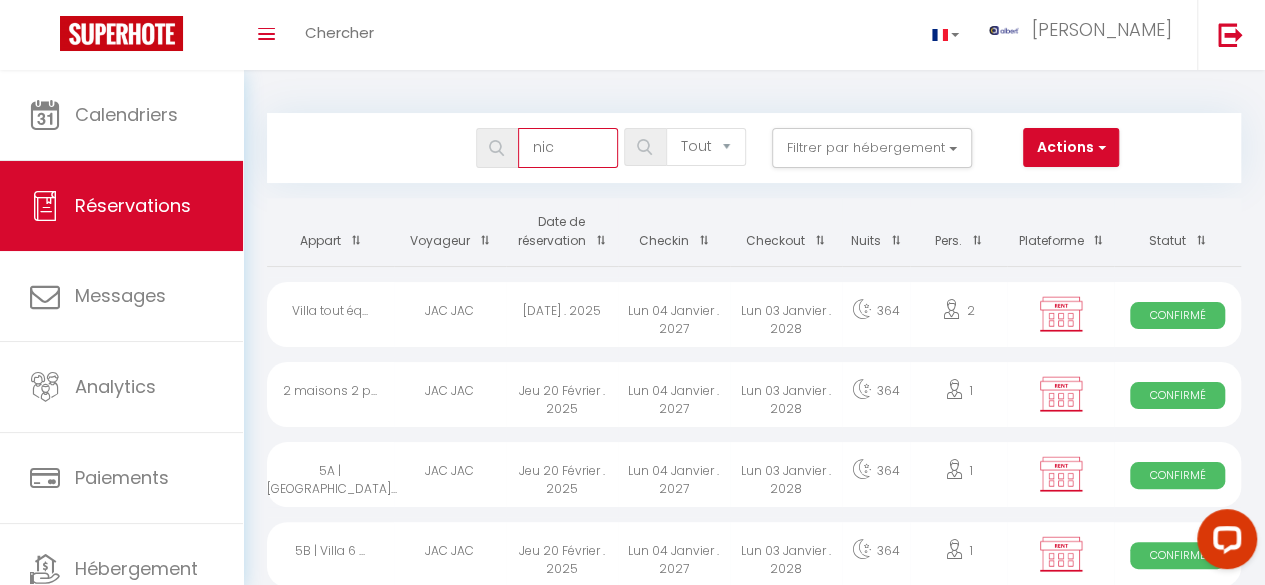 type on "nick" 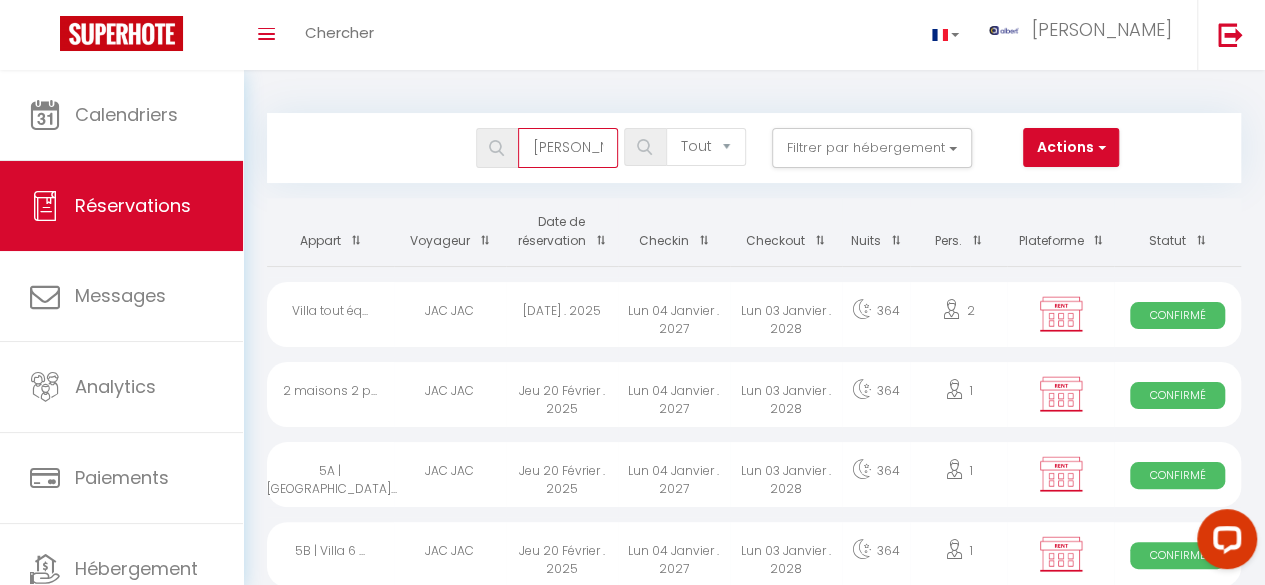 select 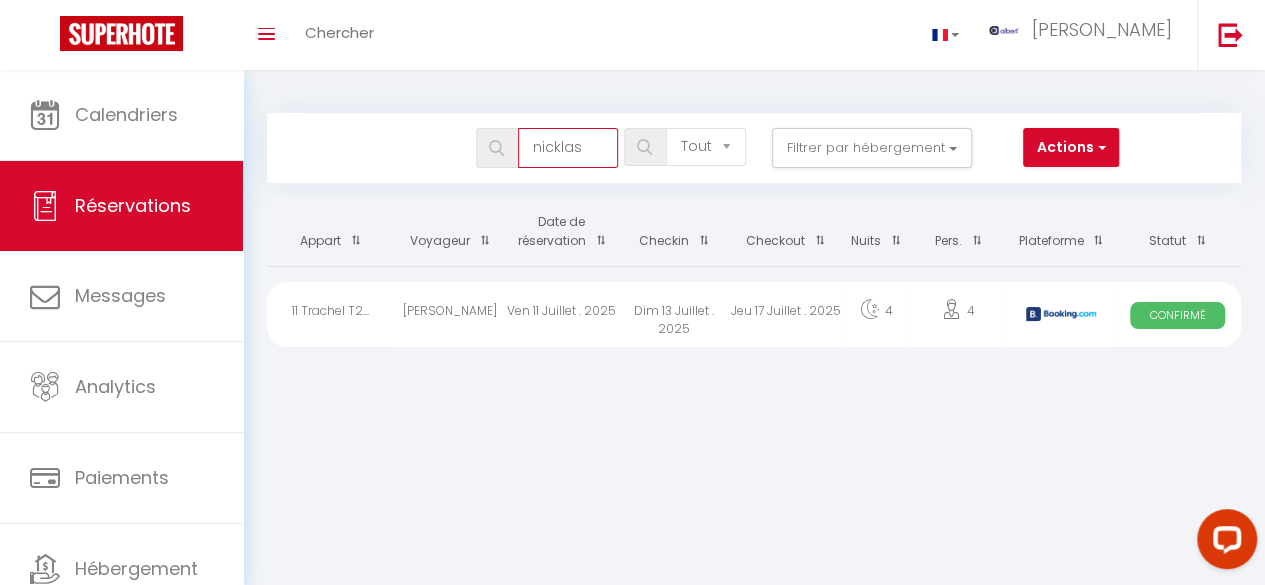 type on "nicklas" 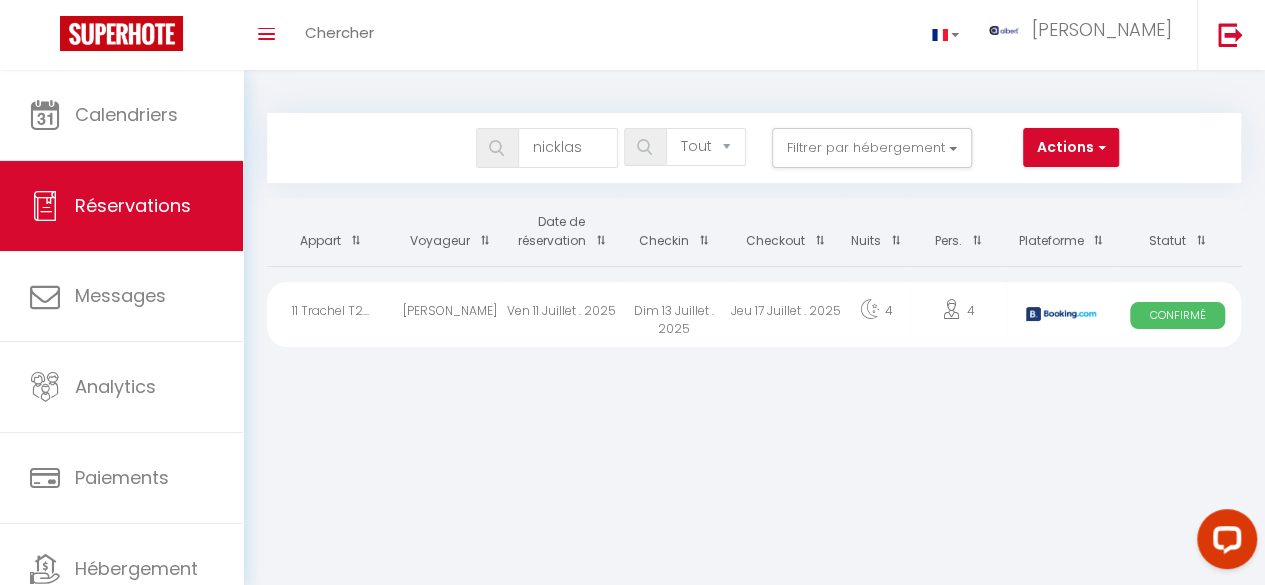 click on "Dim 13 Juillet . 2025" at bounding box center (674, 314) 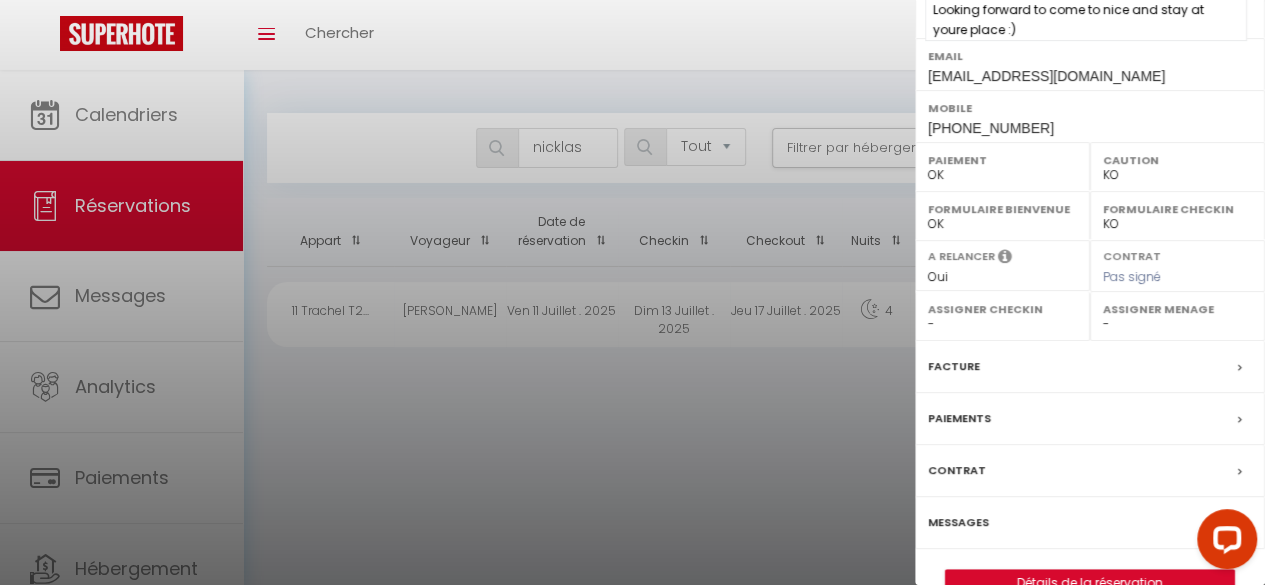 scroll, scrollTop: 392, scrollLeft: 0, axis: vertical 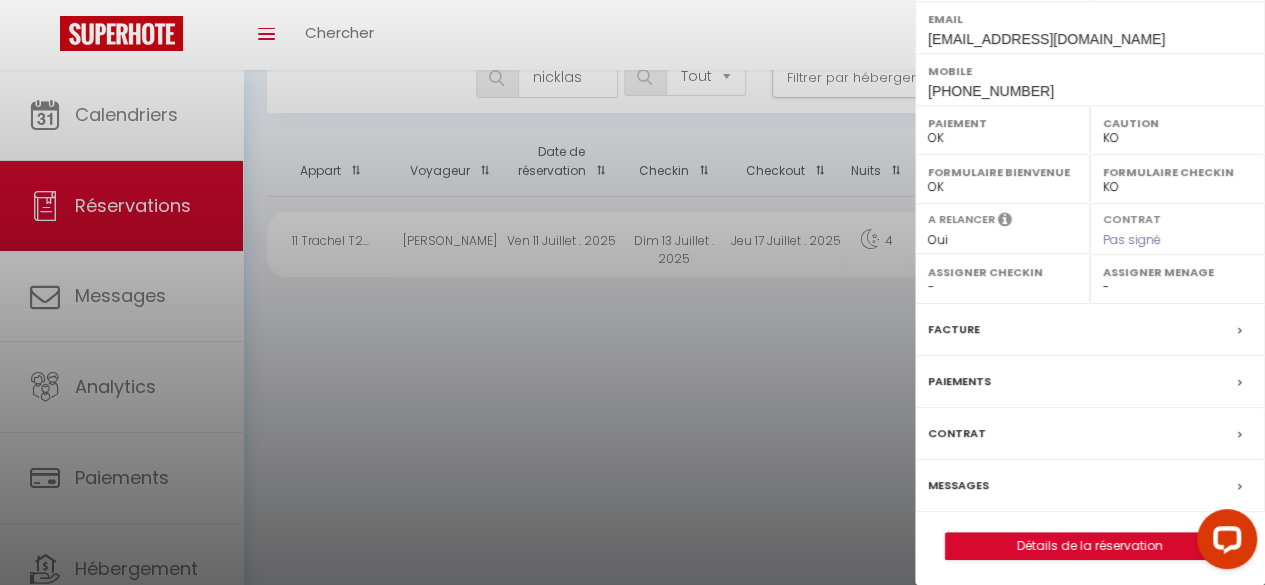click on "Messages" at bounding box center (958, 485) 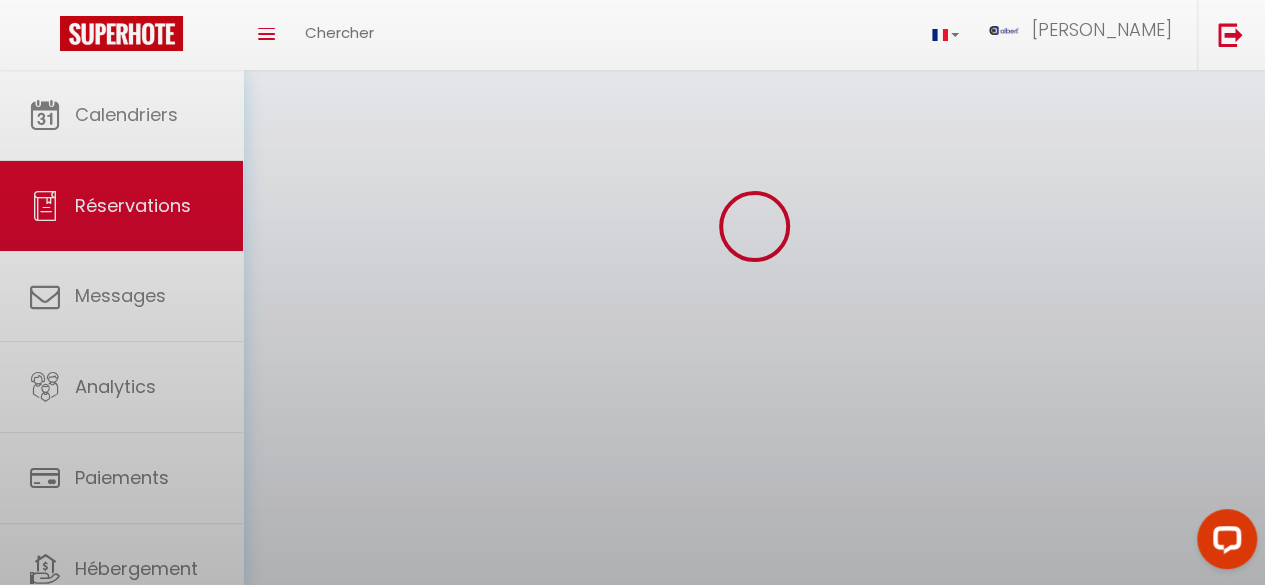 scroll, scrollTop: 0, scrollLeft: 0, axis: both 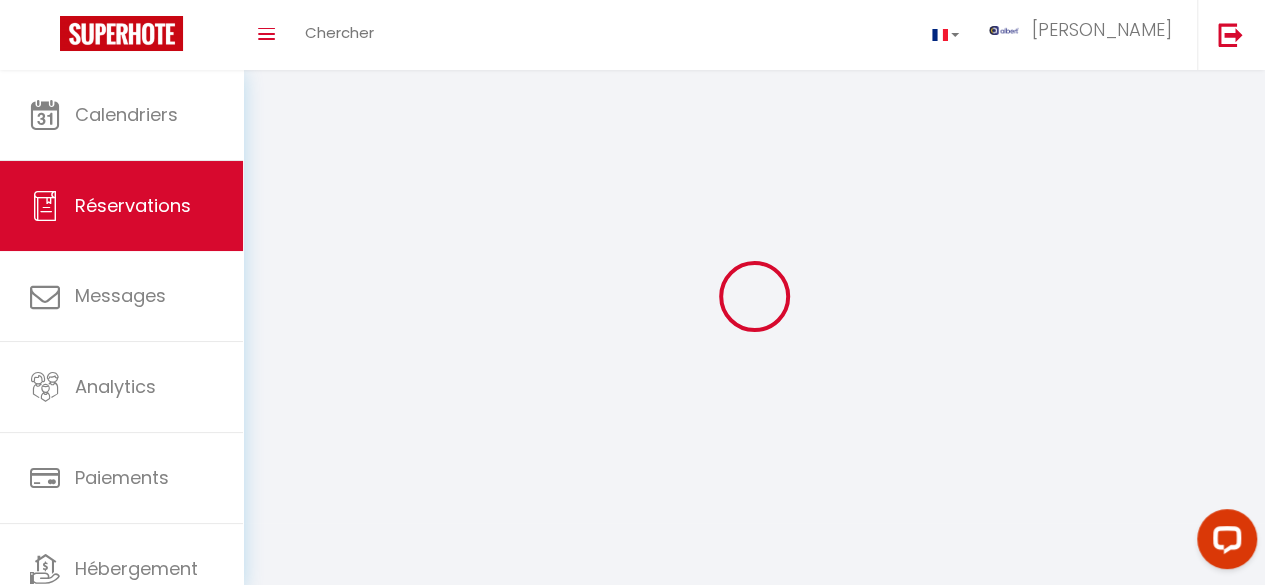 select 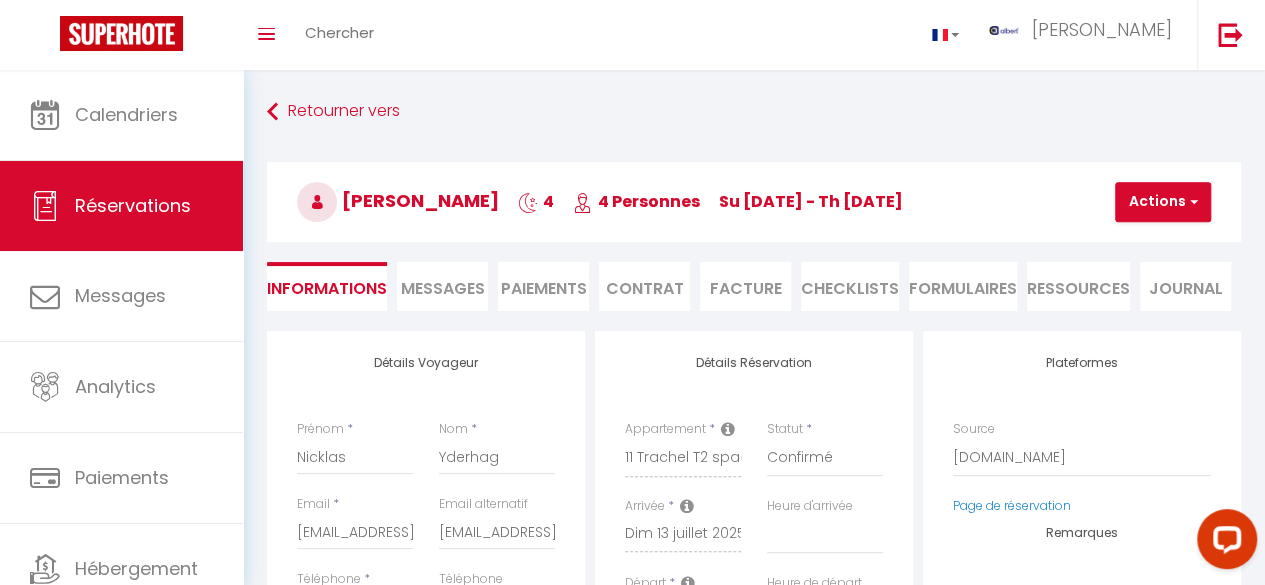 select 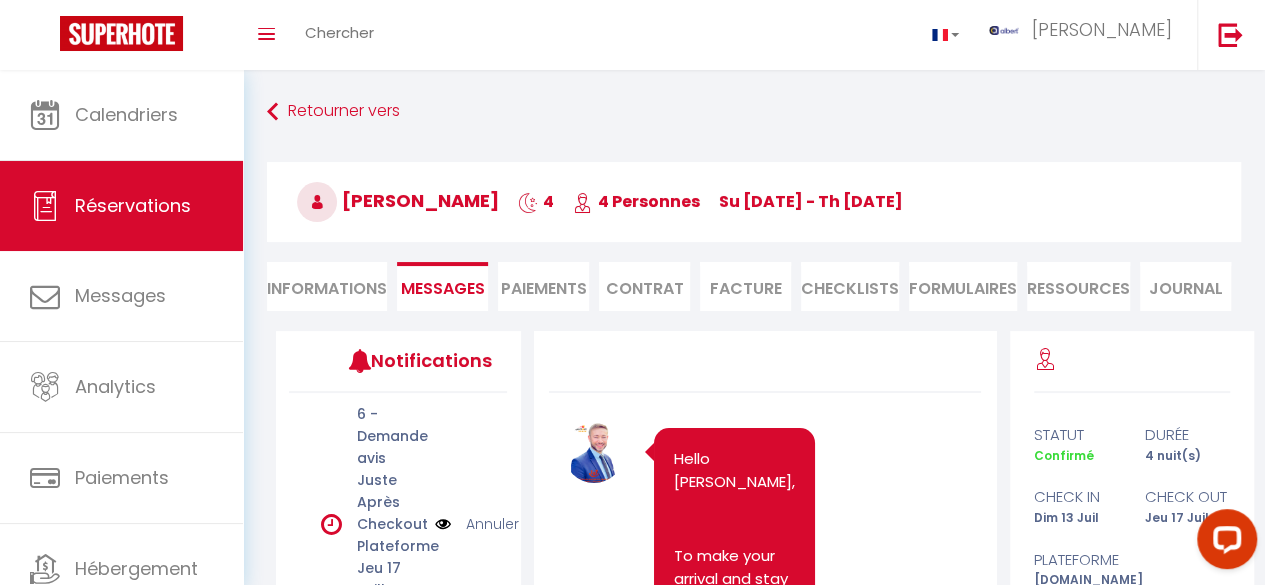 scroll, scrollTop: 14886, scrollLeft: 0, axis: vertical 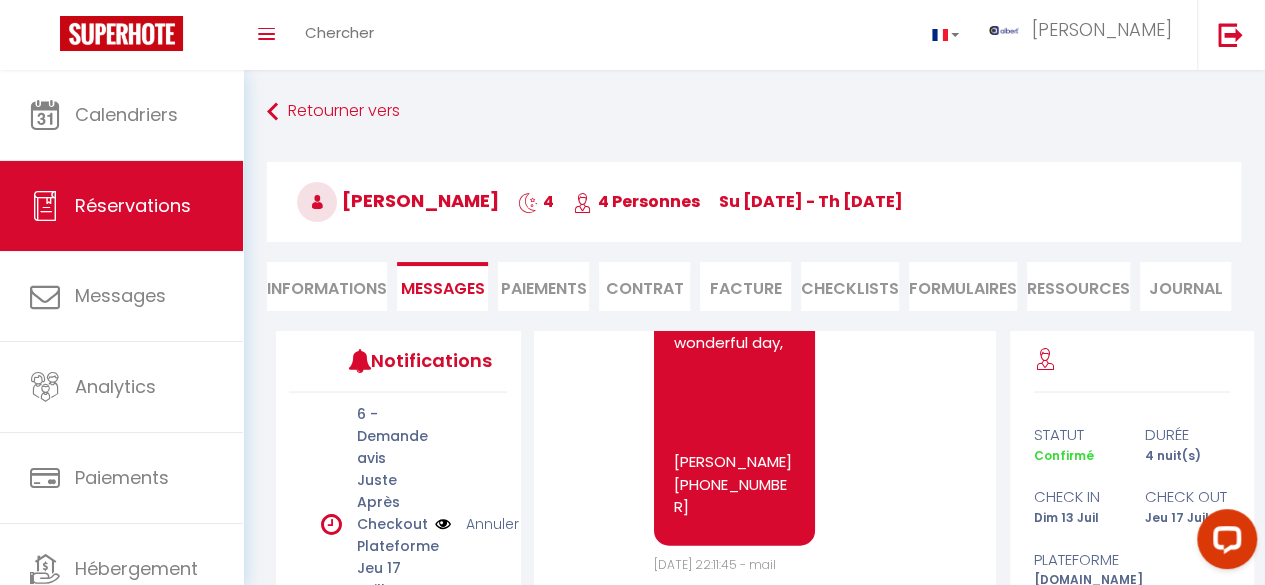 click on "Paiements" at bounding box center [543, 286] 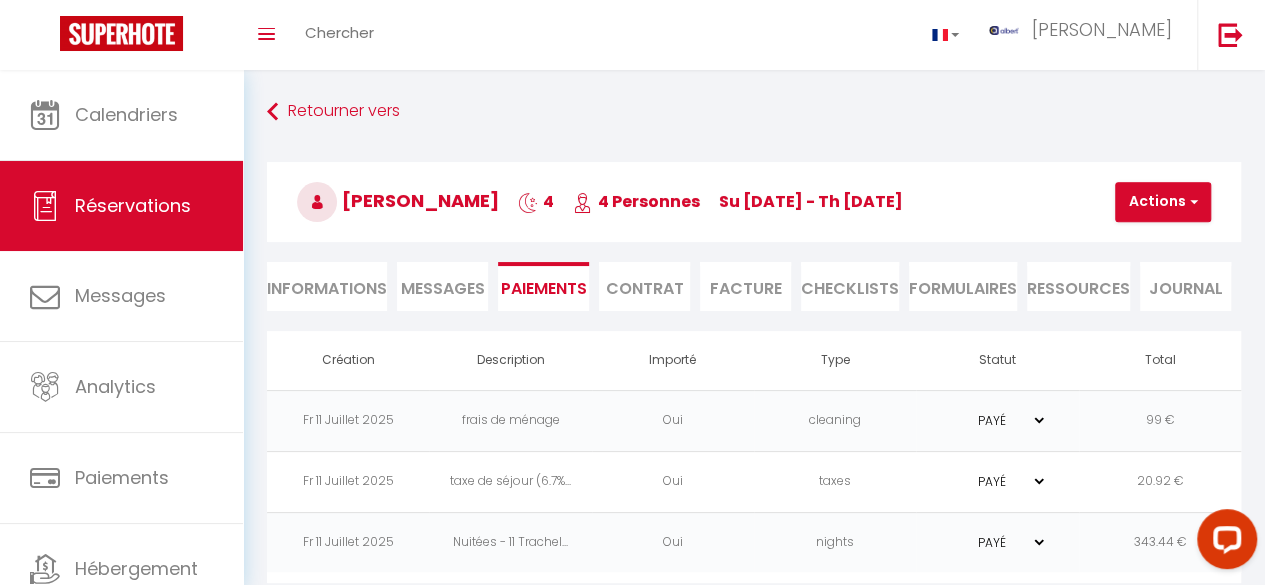 scroll, scrollTop: 70, scrollLeft: 0, axis: vertical 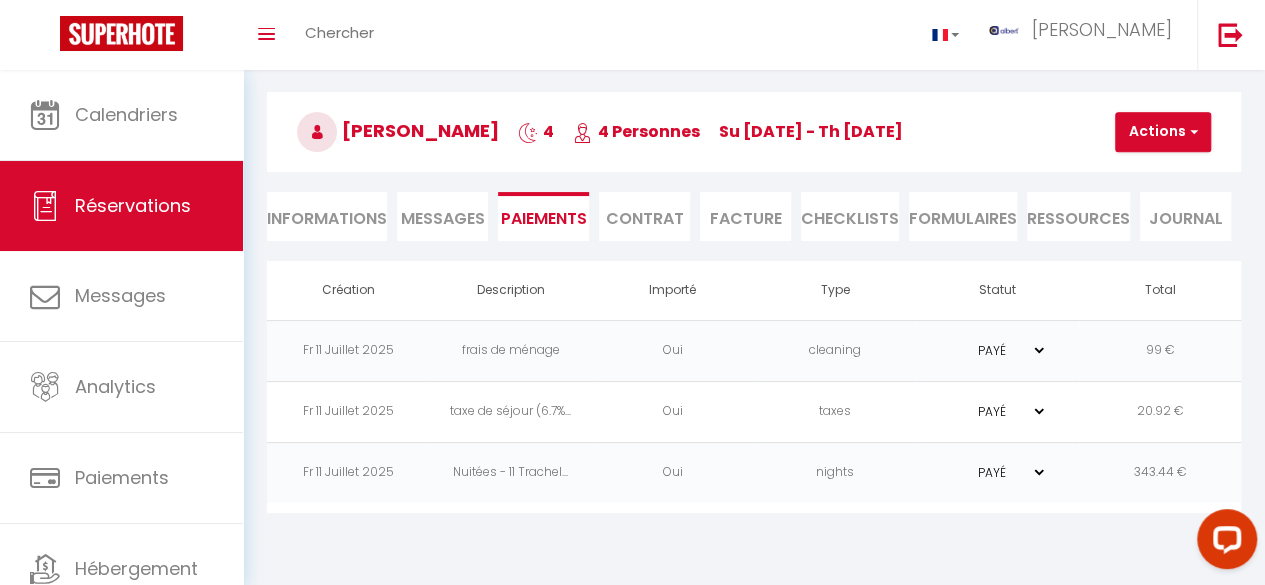 click on "Messages" at bounding box center [443, 218] 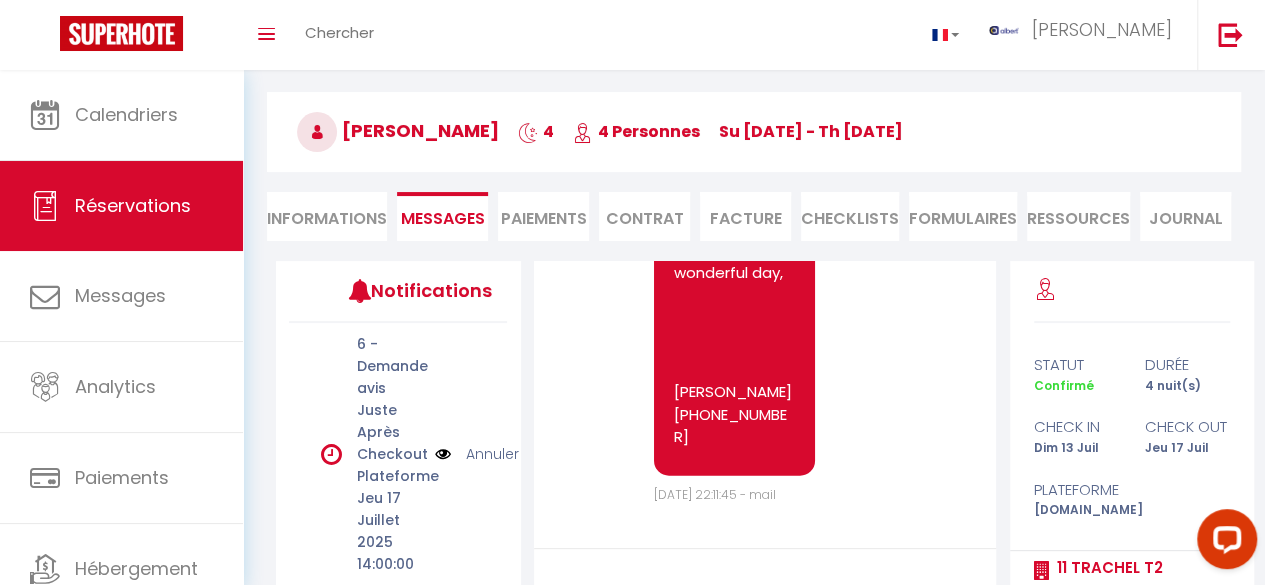 click on "Paiements" at bounding box center [543, 216] 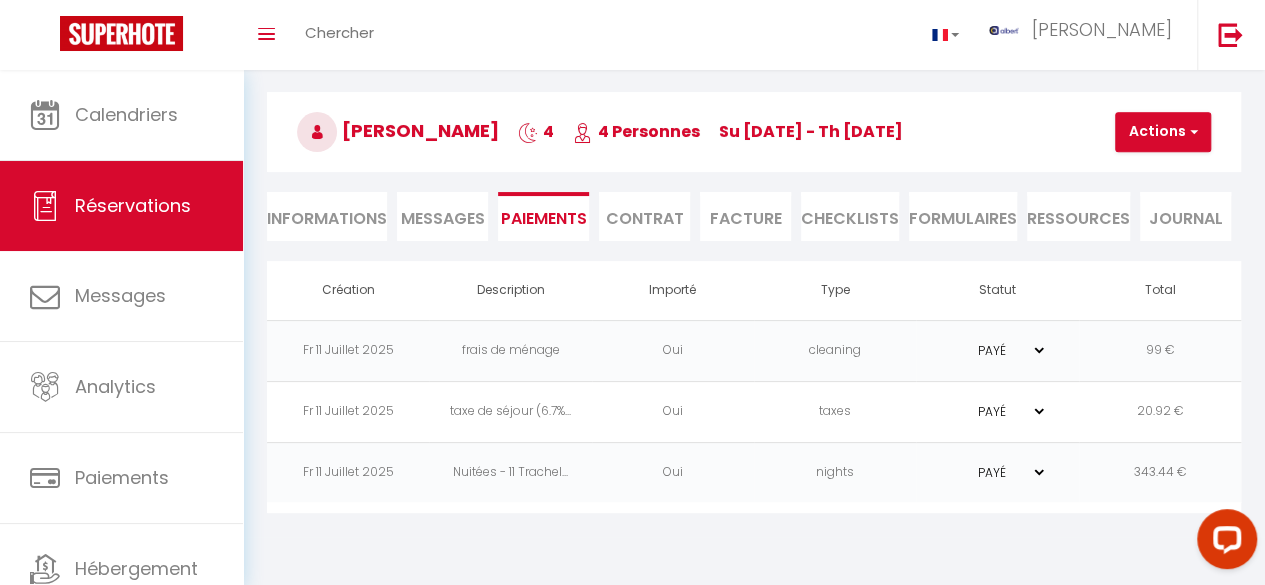 click on "343.44 €" at bounding box center [1160, 472] 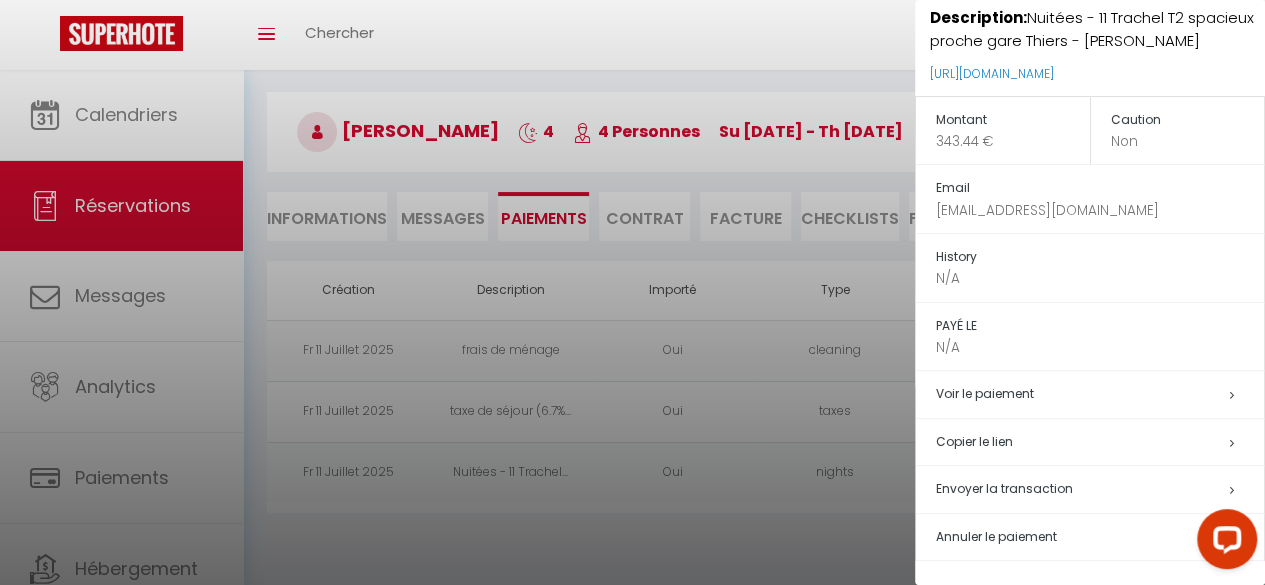 scroll, scrollTop: 0, scrollLeft: 0, axis: both 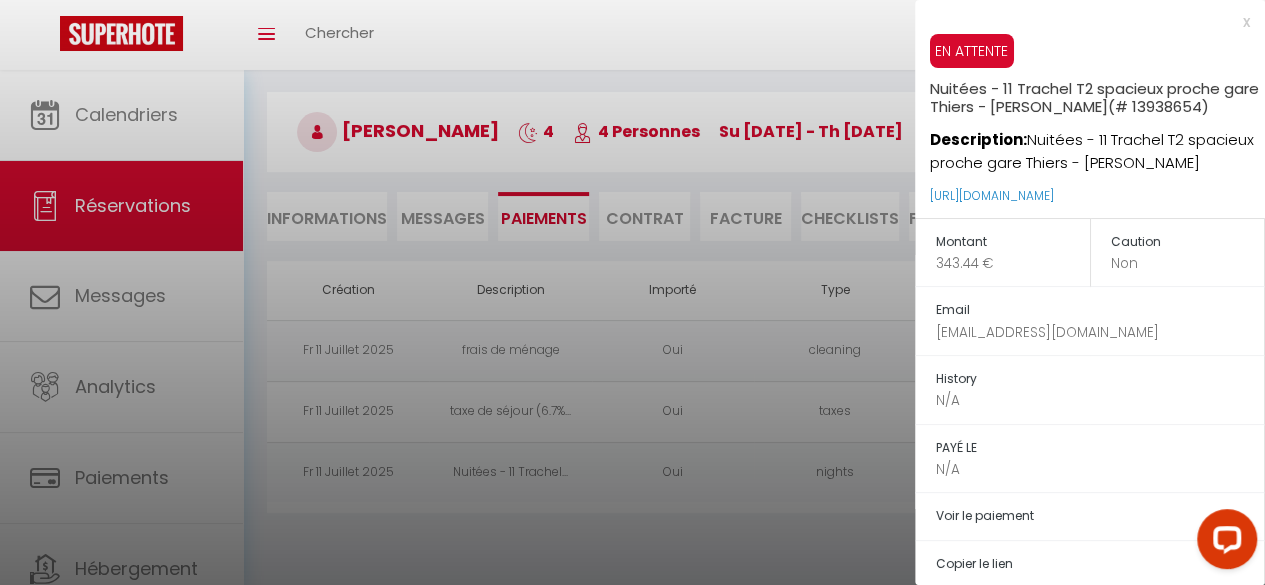 click at bounding box center (632, 292) 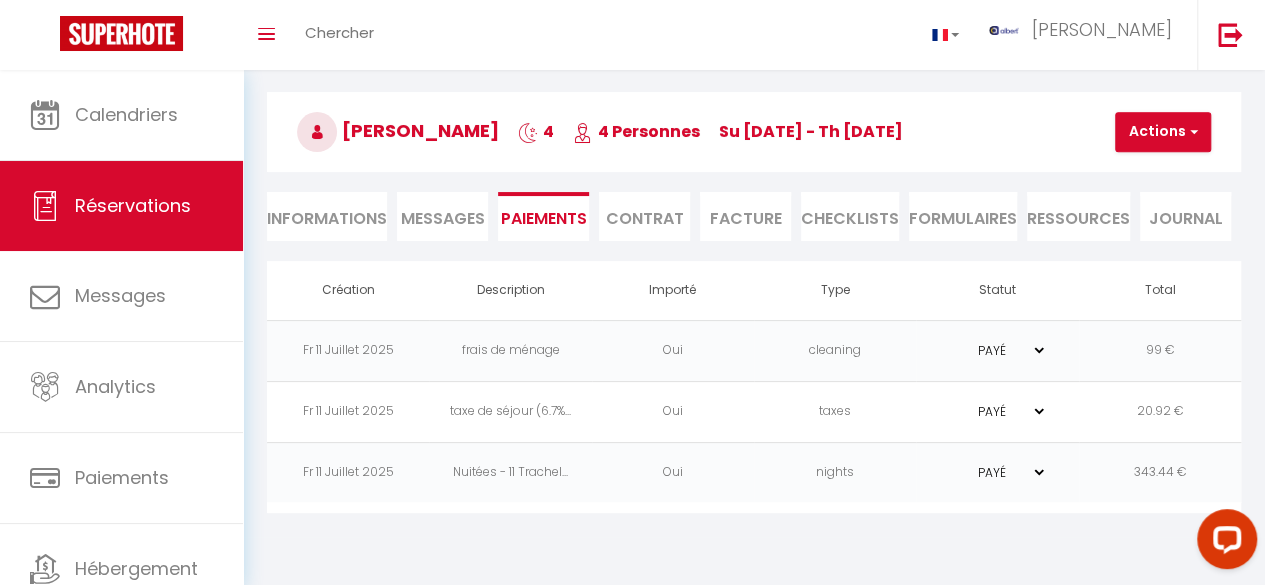 click on "Messages" at bounding box center [443, 218] 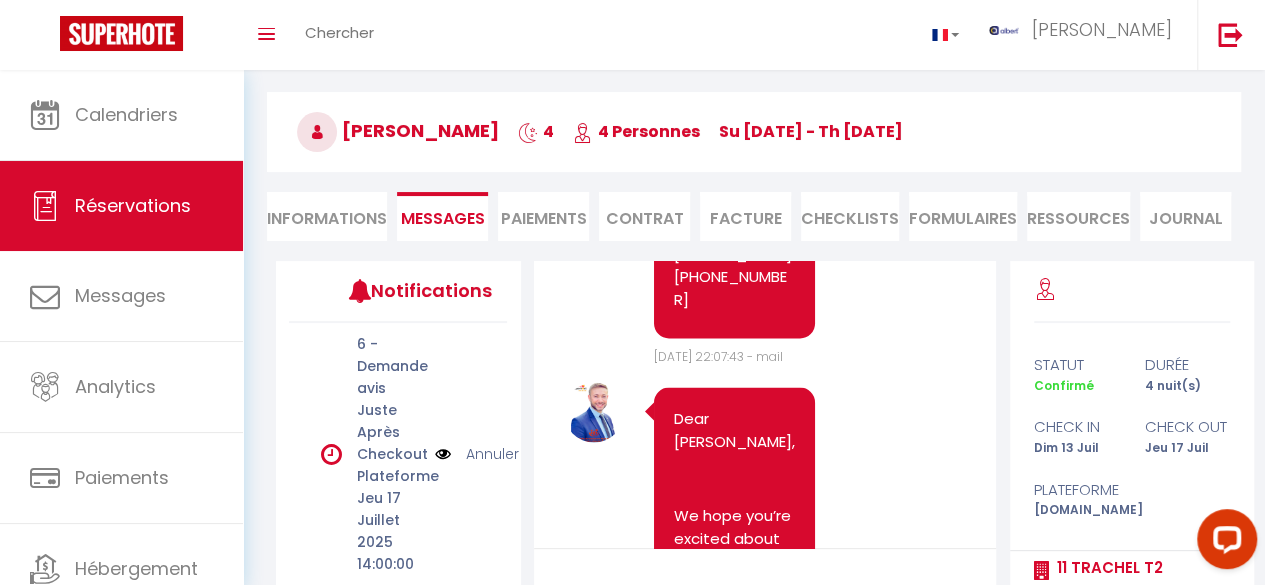 scroll, scrollTop: 9350, scrollLeft: 0, axis: vertical 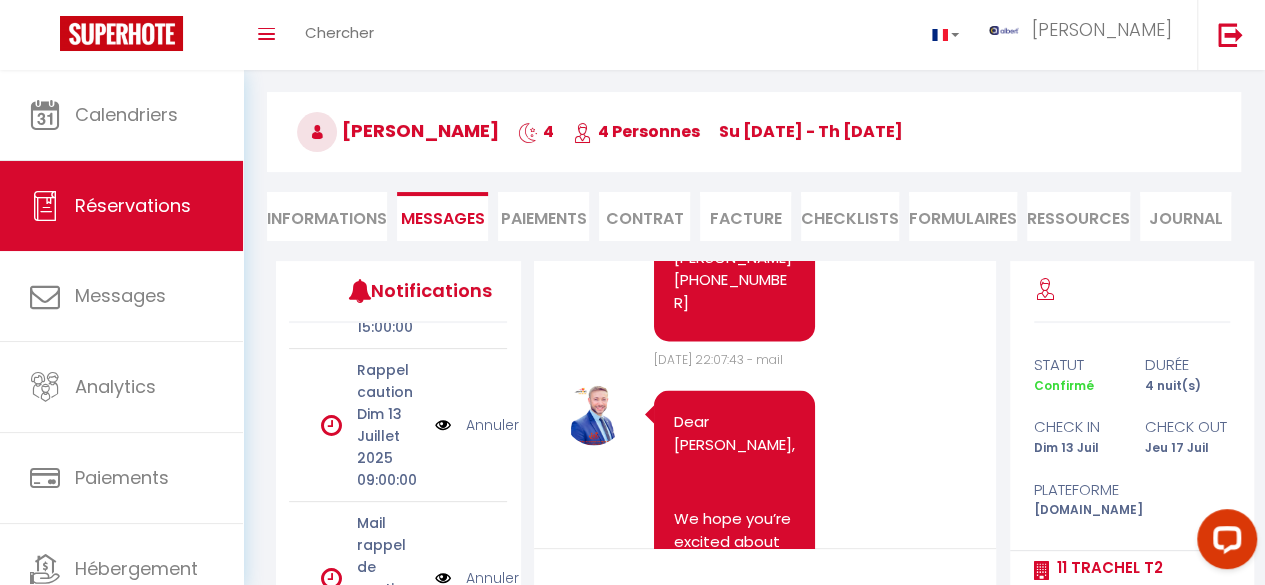 click at bounding box center [443, 425] 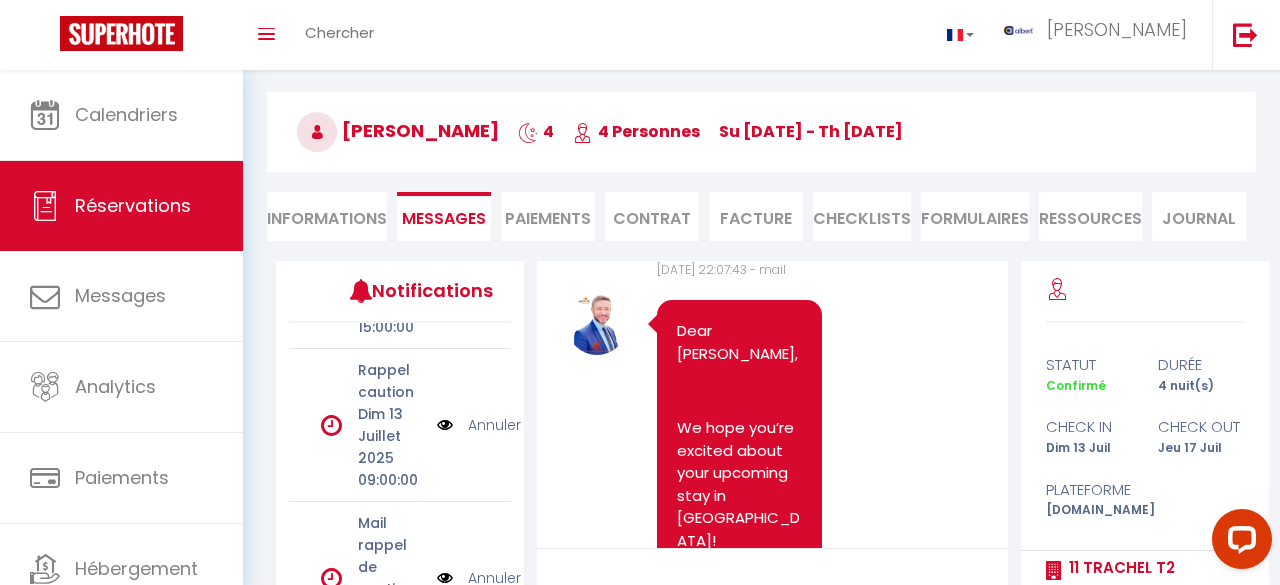 scroll, scrollTop: 806, scrollLeft: 0, axis: vertical 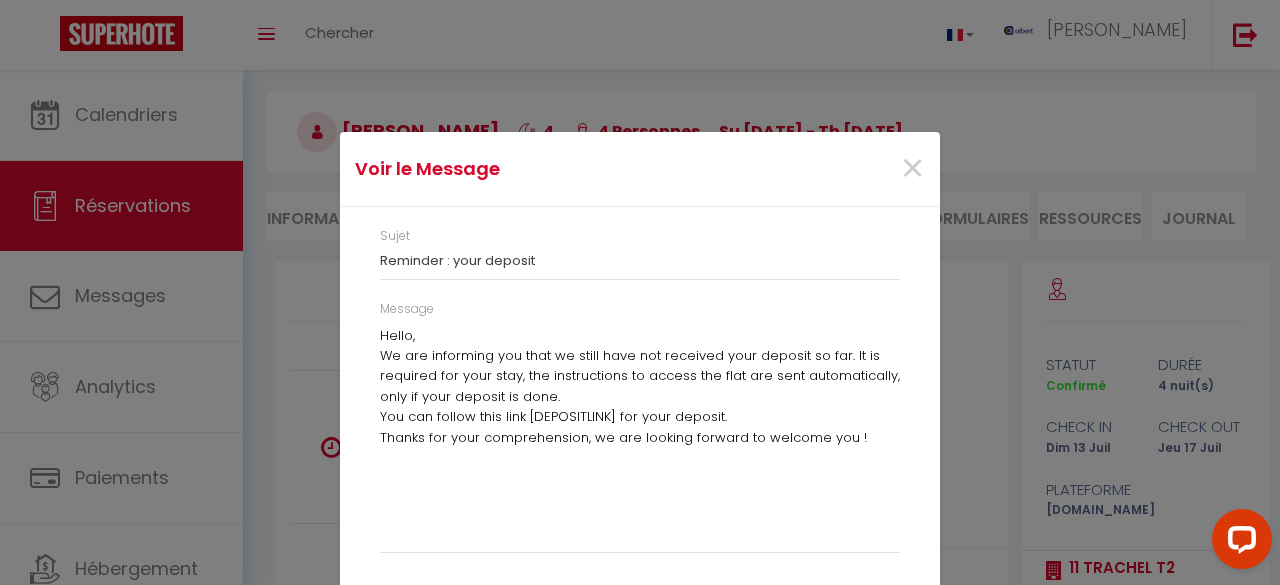 click on "Voir le Message
×
Sujet
Reminder : your deposit
Message
Hello,  We are informing you that we still have not received your deposit so far. It is required for your stay, the instructions to access the flat are sent automatically, only if your deposit is done. You can follow this link [DEPOSITLINK] for your deposit. Thanks for your comprehension, we are looking forward to welcome you !" at bounding box center (640, 292) 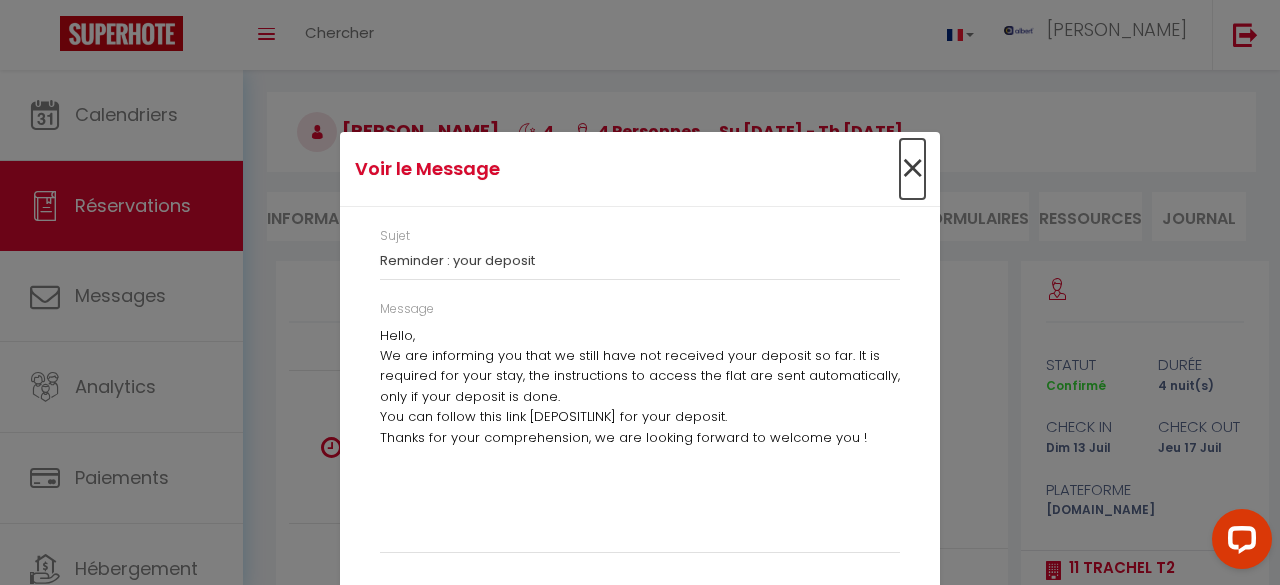 click on "×" at bounding box center [912, 169] 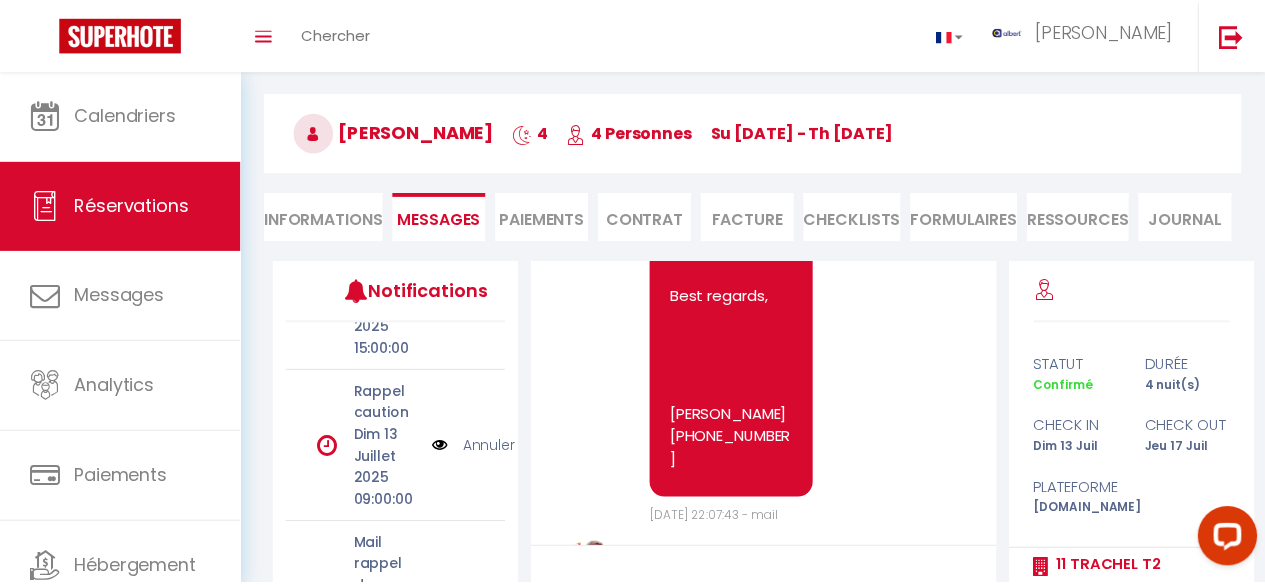 scroll, scrollTop: 828, scrollLeft: 0, axis: vertical 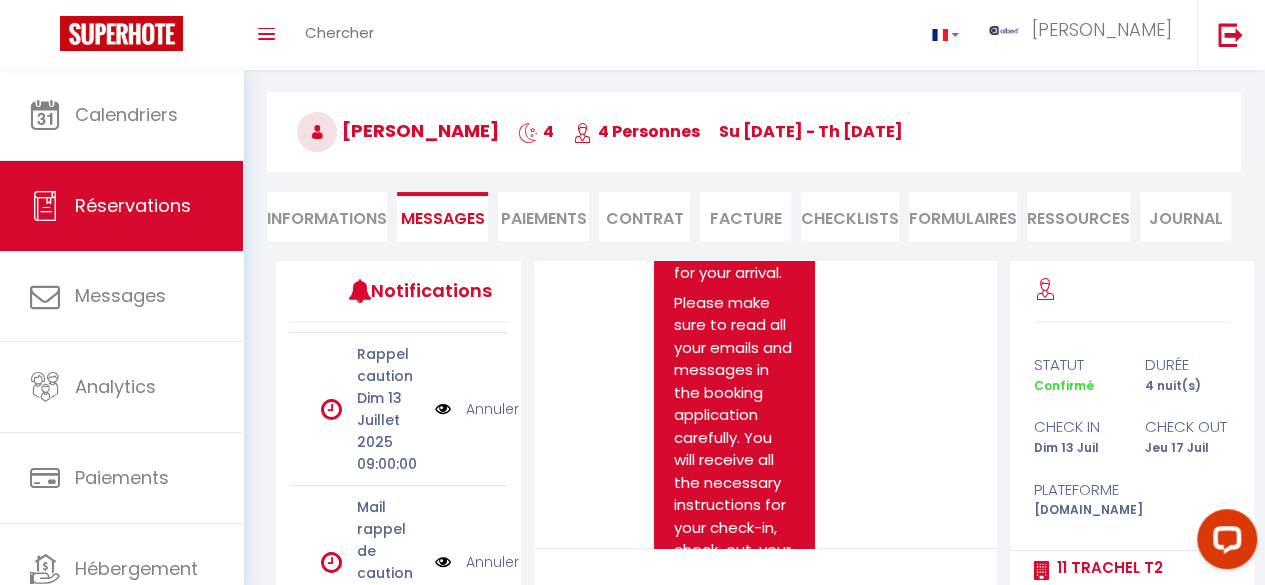 click at bounding box center [443, 409] 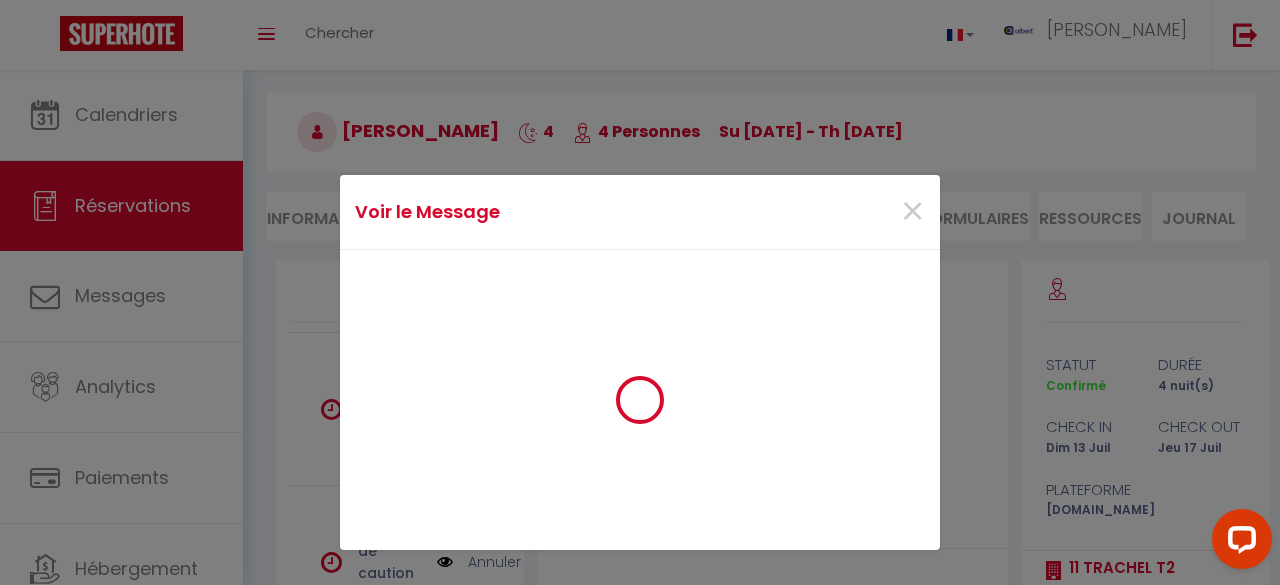 scroll, scrollTop: 822, scrollLeft: 0, axis: vertical 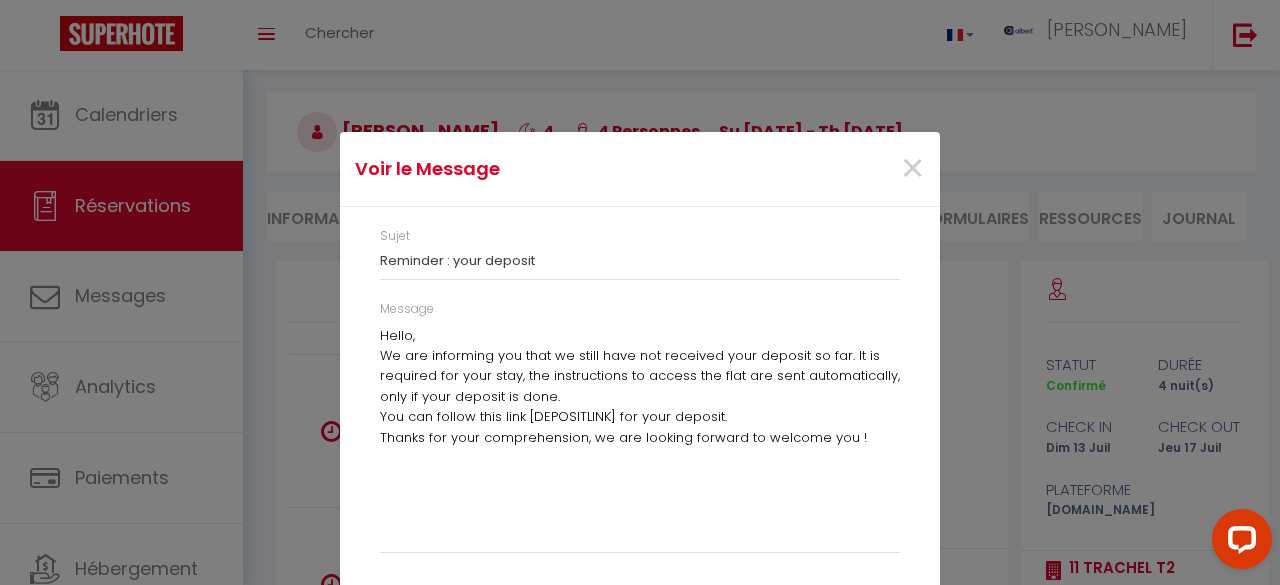 drag, startPoint x: 743, startPoint y: 411, endPoint x: 398, endPoint y: 318, distance: 357.31497 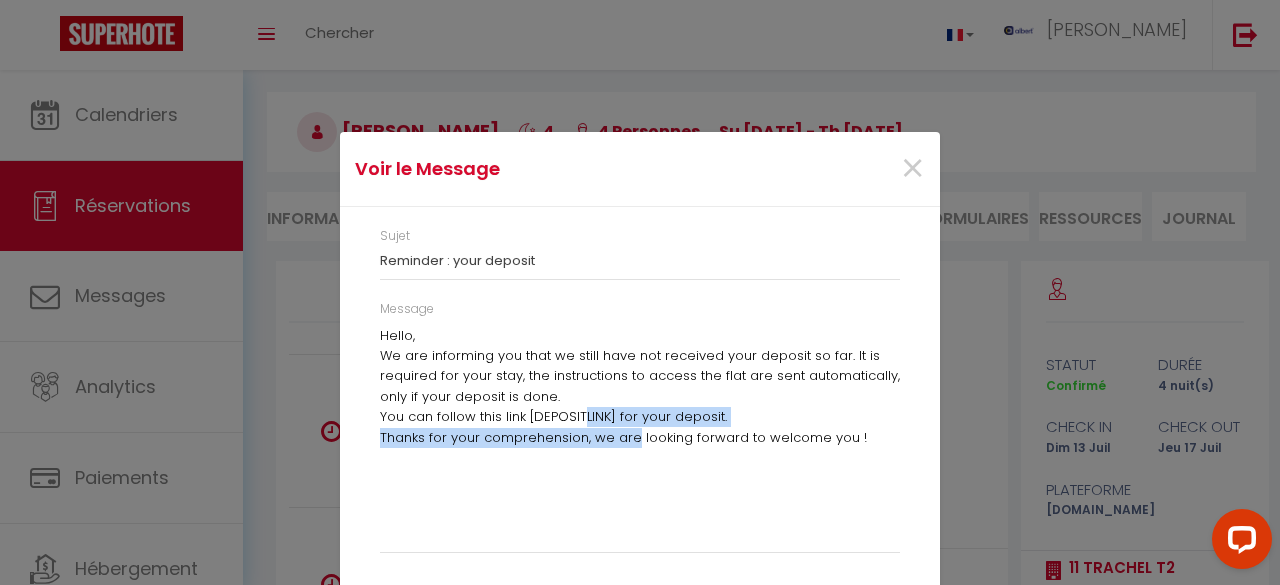 drag, startPoint x: 626, startPoint y: 429, endPoint x: 576, endPoint y: 422, distance: 50.48762 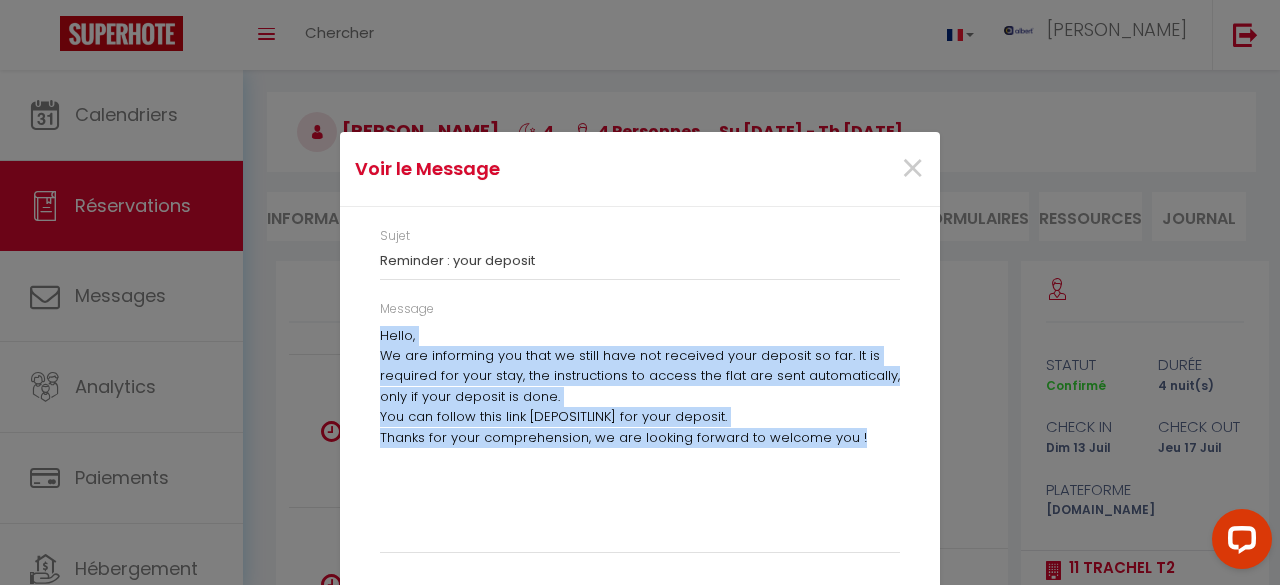 drag, startPoint x: 854, startPoint y: 441, endPoint x: 370, endPoint y: 335, distance: 495.4715 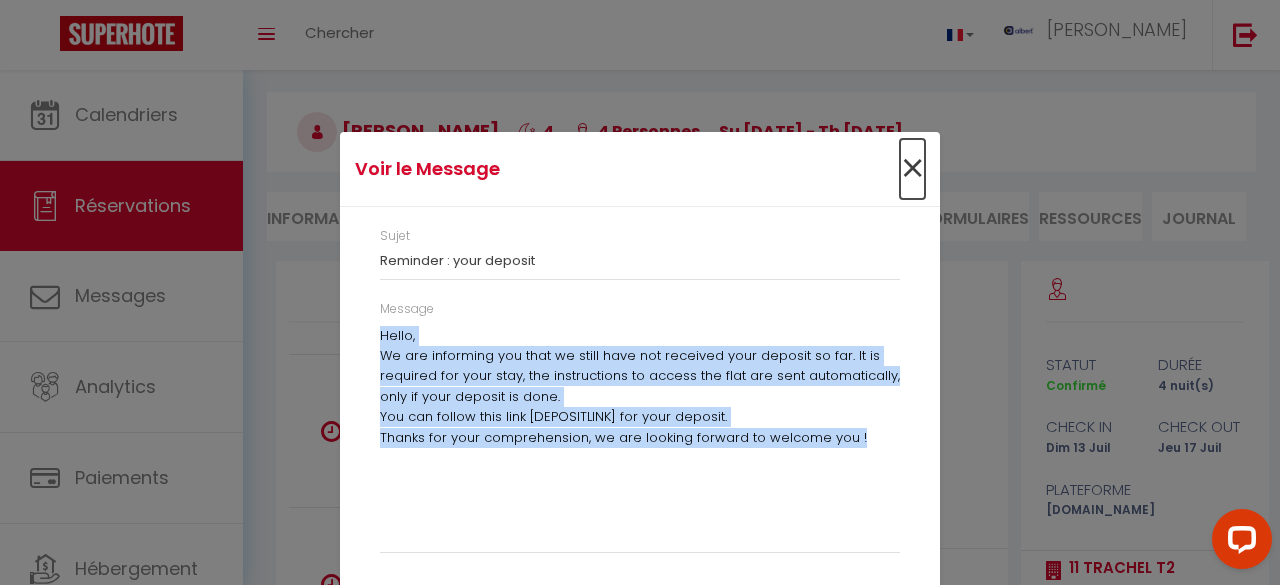click on "×" at bounding box center [912, 169] 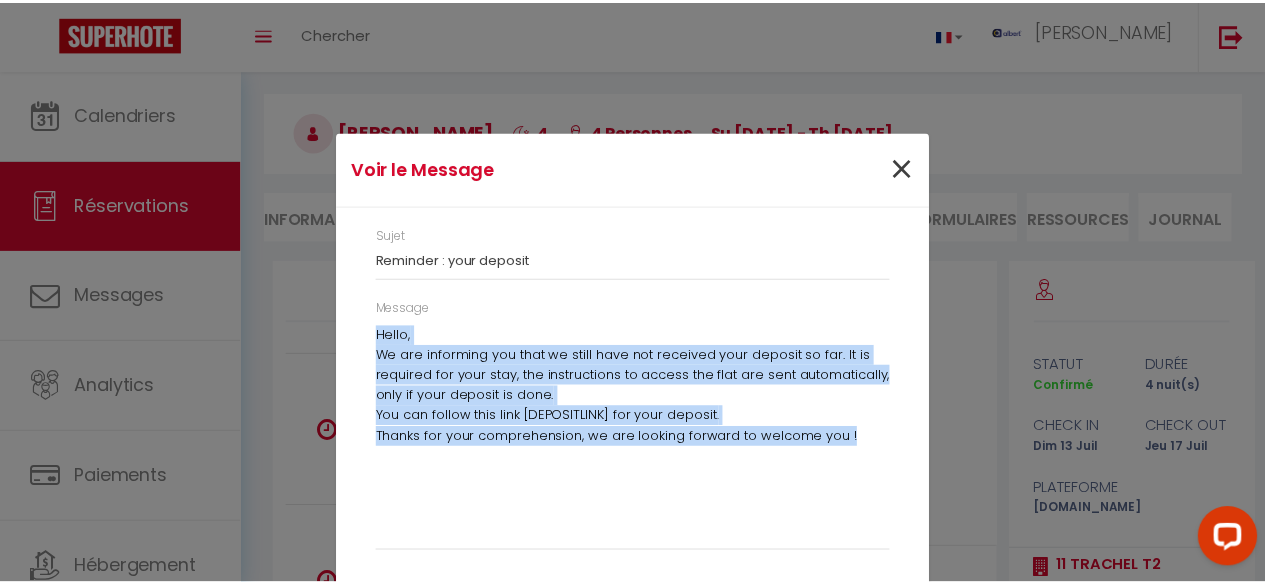 scroll, scrollTop: 844, scrollLeft: 0, axis: vertical 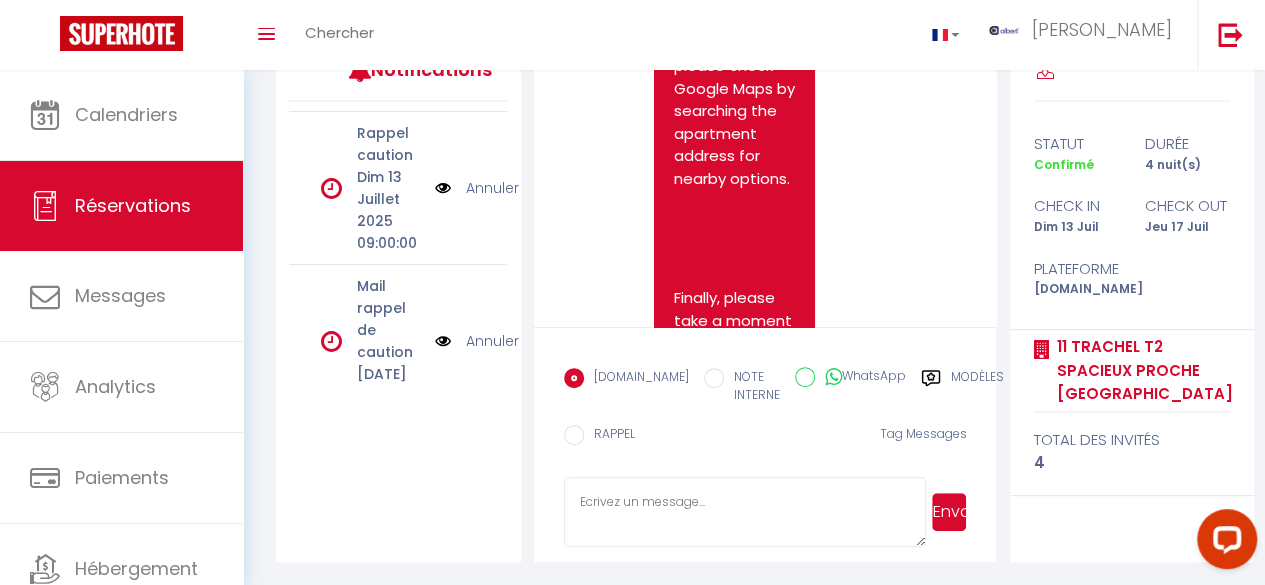 click at bounding box center (745, 512) 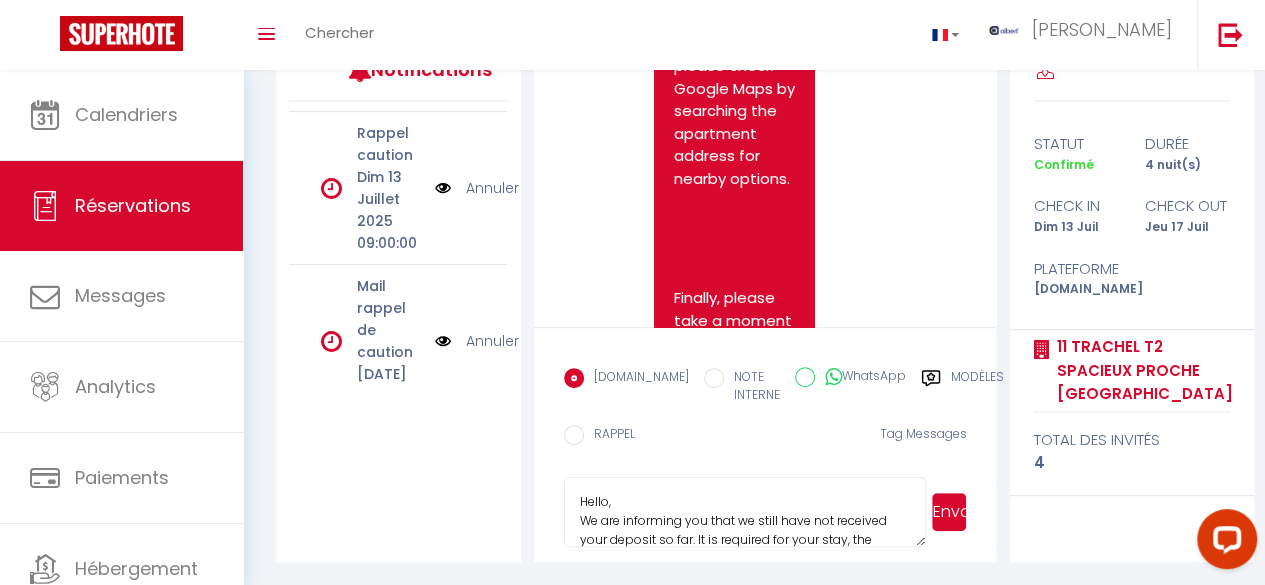 scroll, scrollTop: 97, scrollLeft: 0, axis: vertical 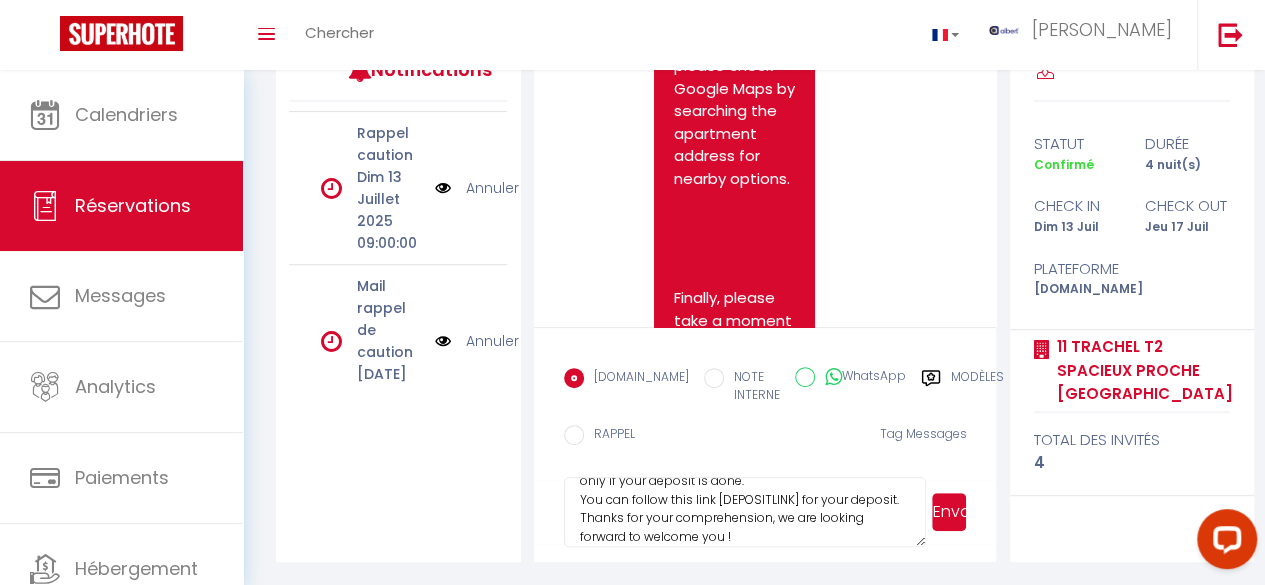 click on "Hello,
We are informing you that we still have not received your deposit so far. It is required for your stay, the instructions to access the flat are sent automatically, only if your deposit is done.
You can follow this link [DEPOSITLINK] for your deposit.
Thanks for your comprehension, we are looking forward to welcome you !" at bounding box center (745, 512) 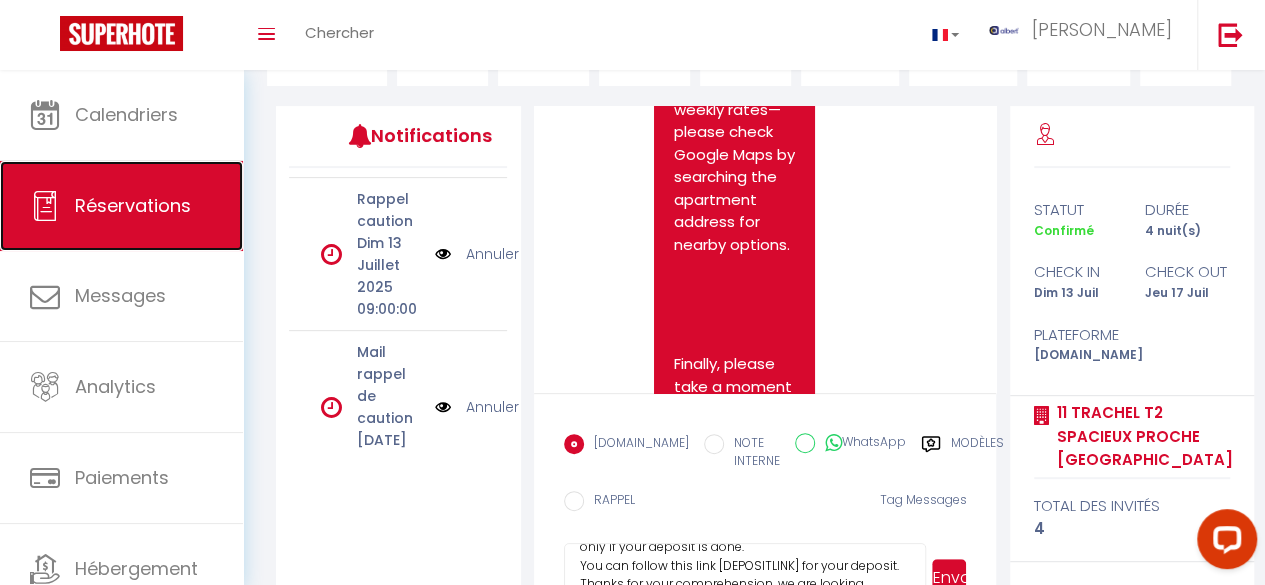 click on "Réservations" at bounding box center (121, 206) 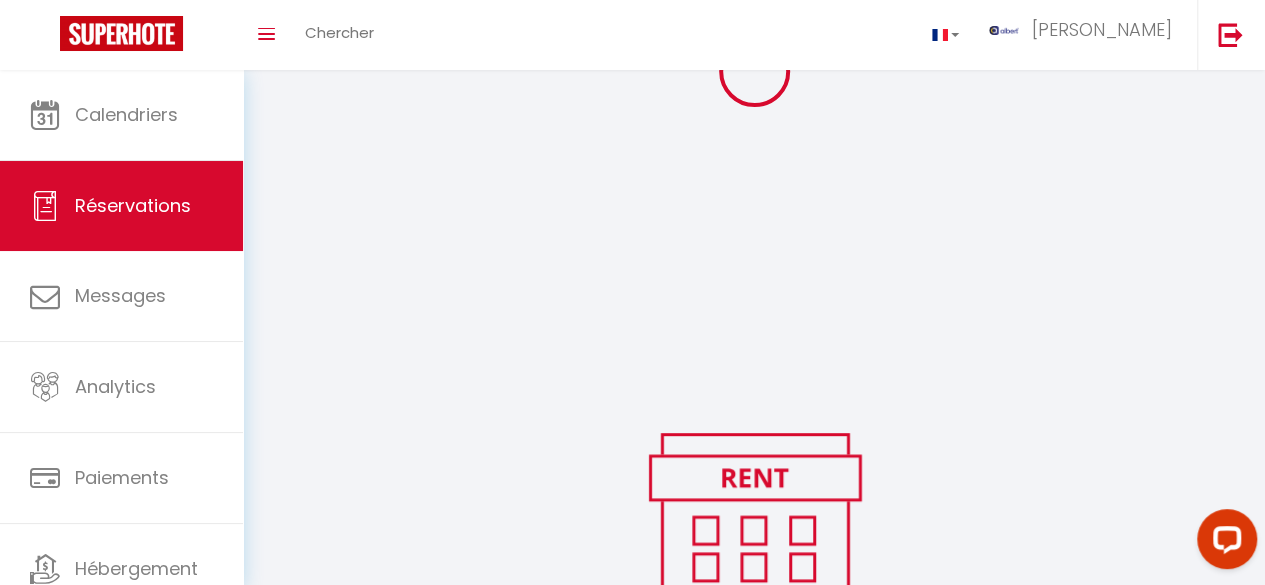 scroll, scrollTop: 388, scrollLeft: 0, axis: vertical 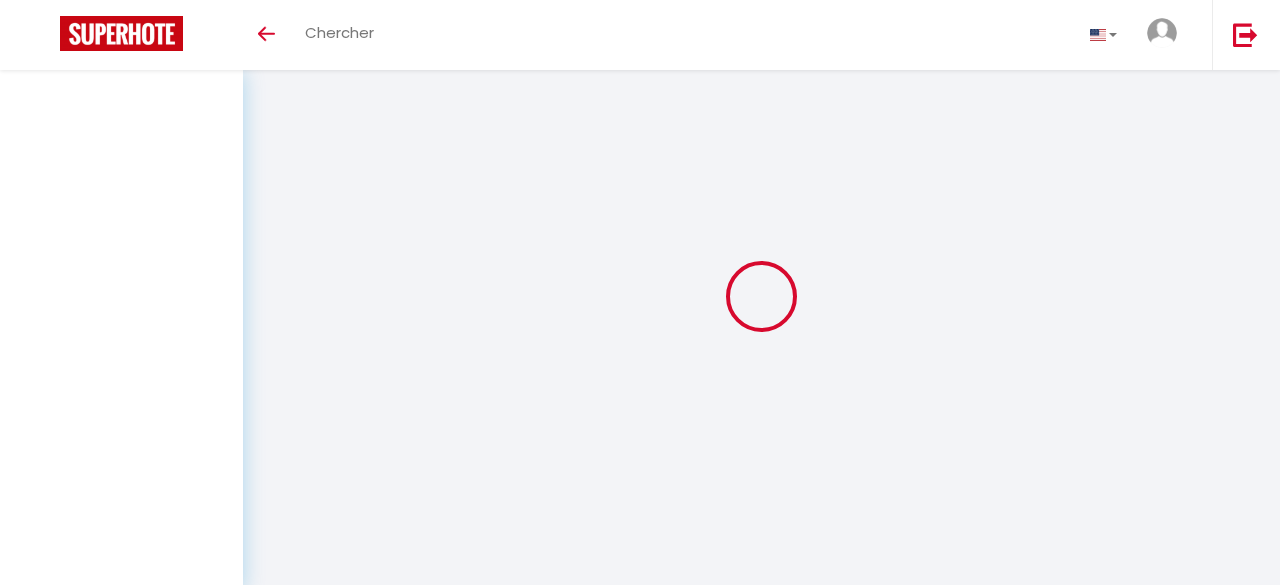 select on "not_cancelled" 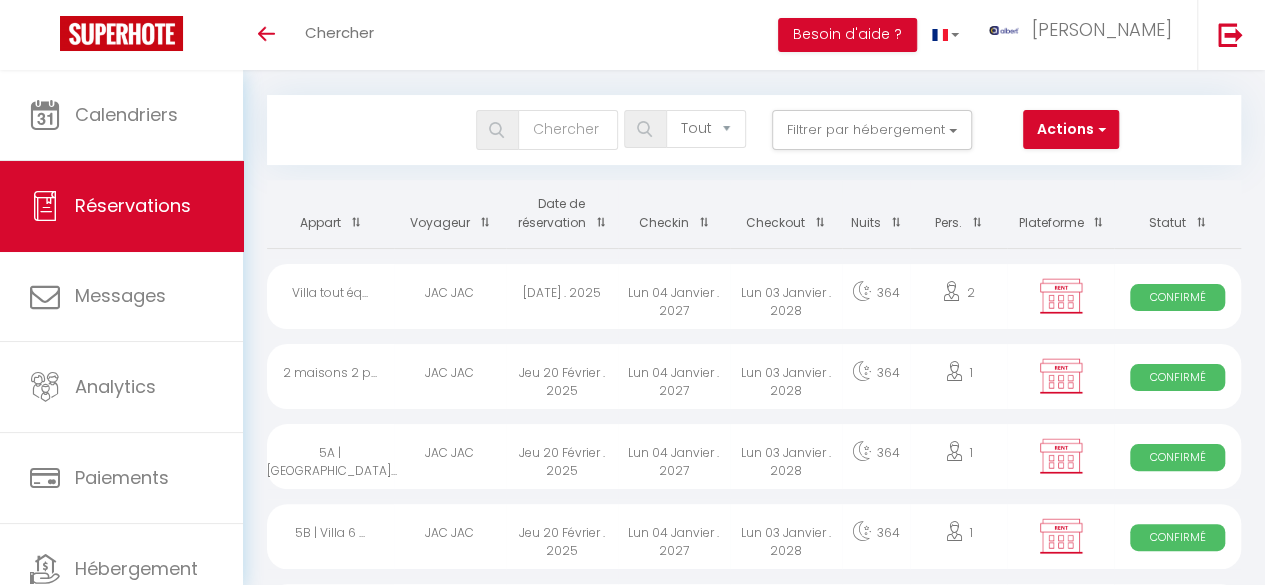 scroll, scrollTop: 0, scrollLeft: 0, axis: both 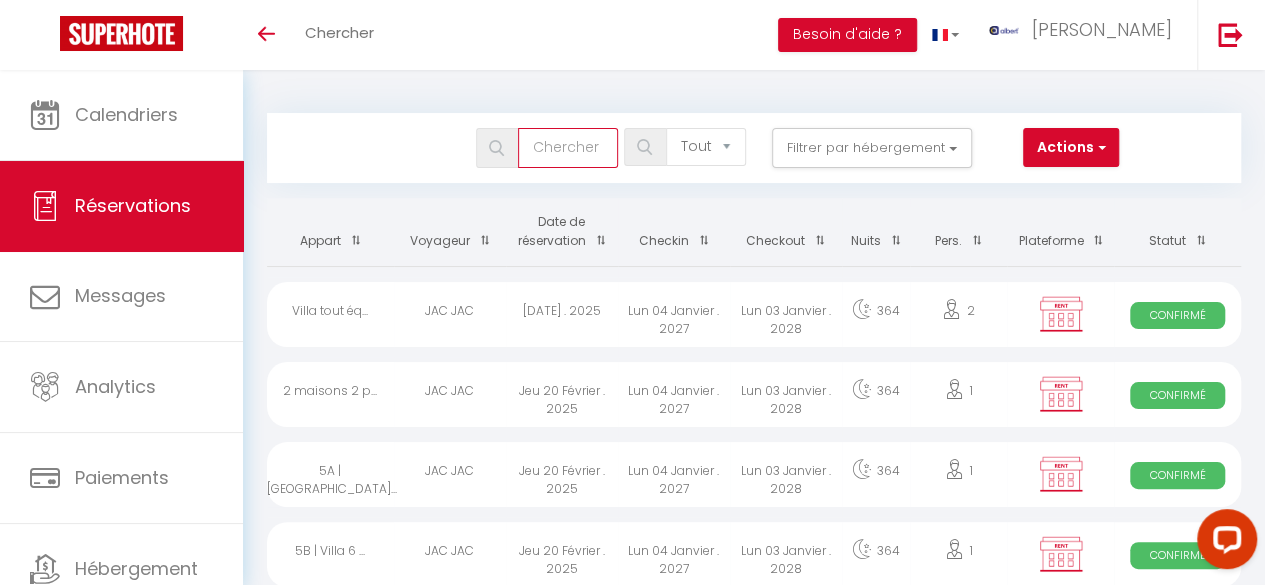 click at bounding box center [568, 148] 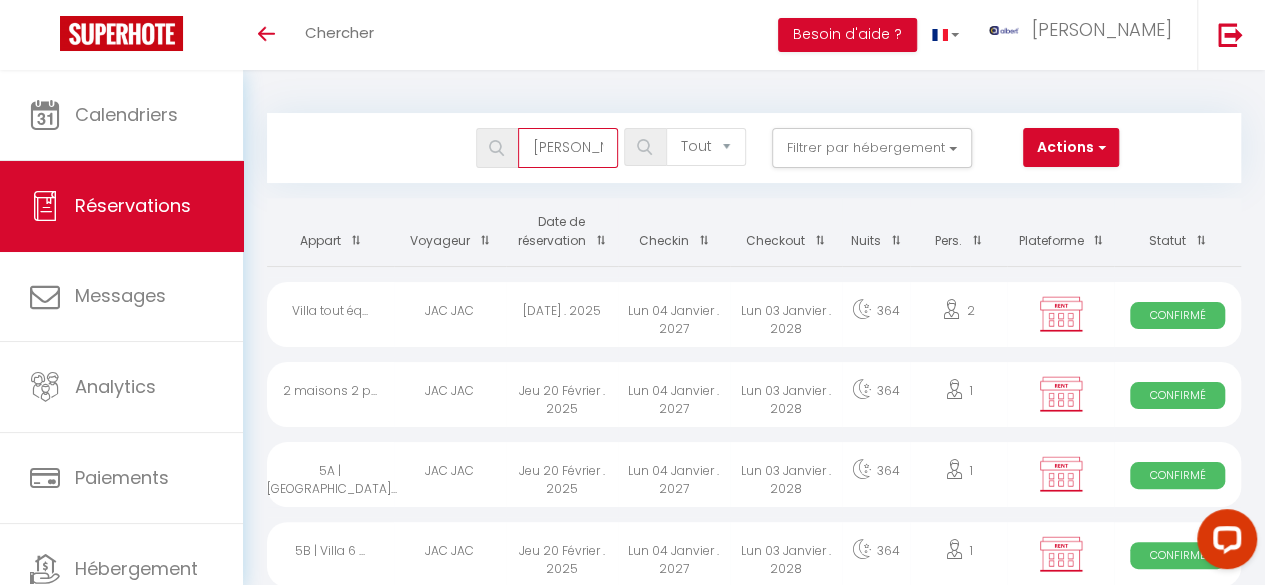 type on "[PERSON_NAME]" 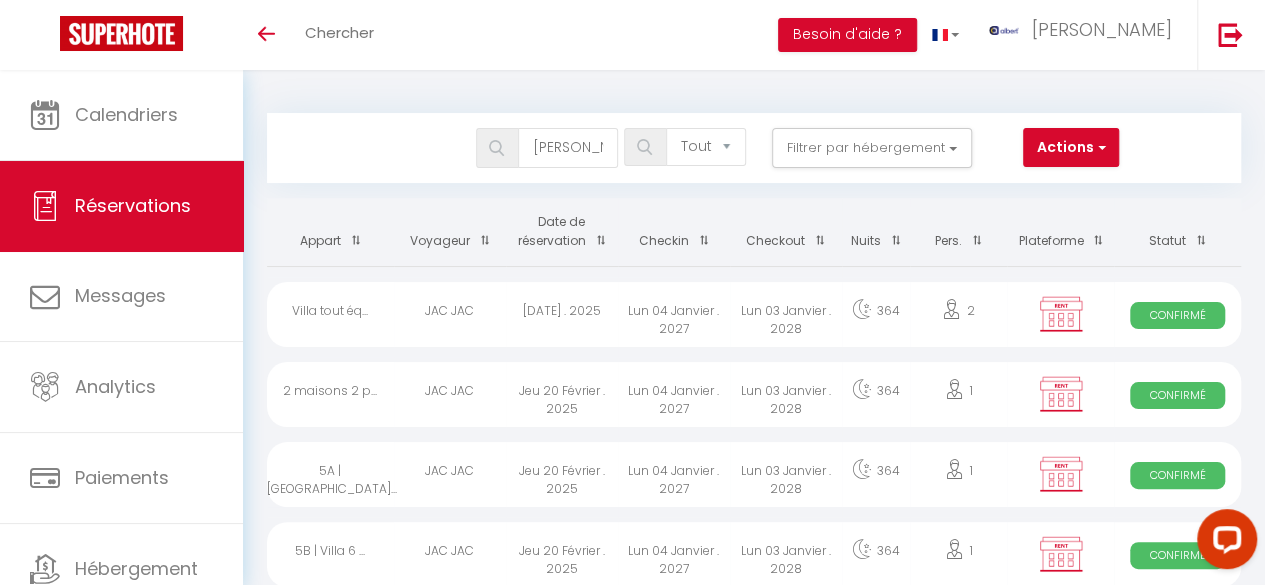 click at bounding box center [497, 148] 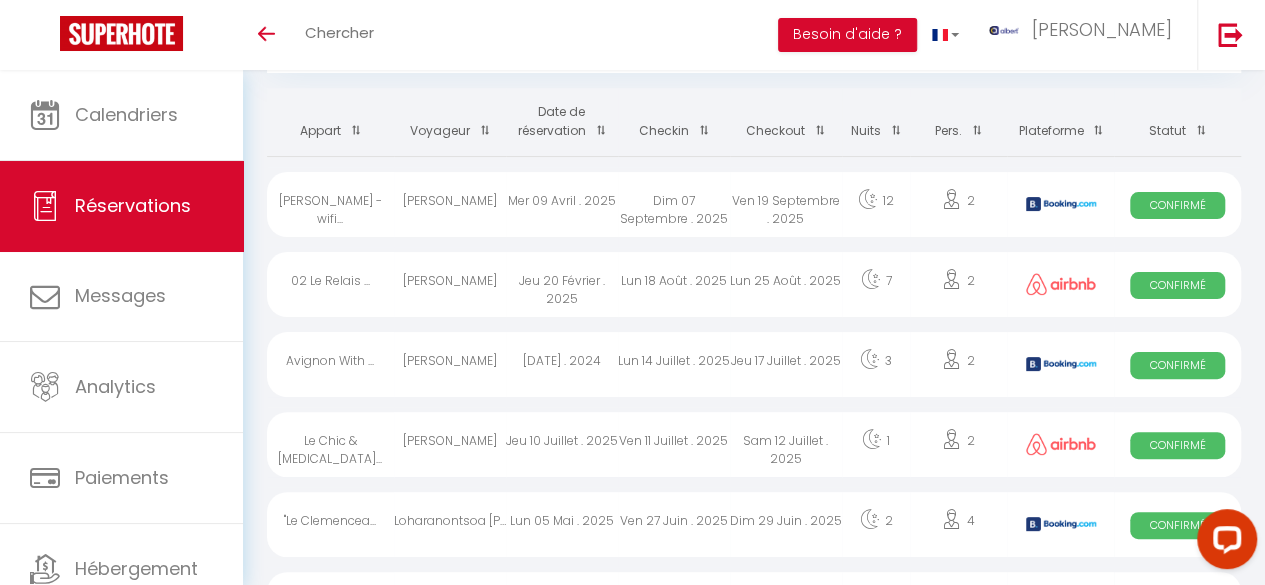 scroll, scrollTop: 122, scrollLeft: 0, axis: vertical 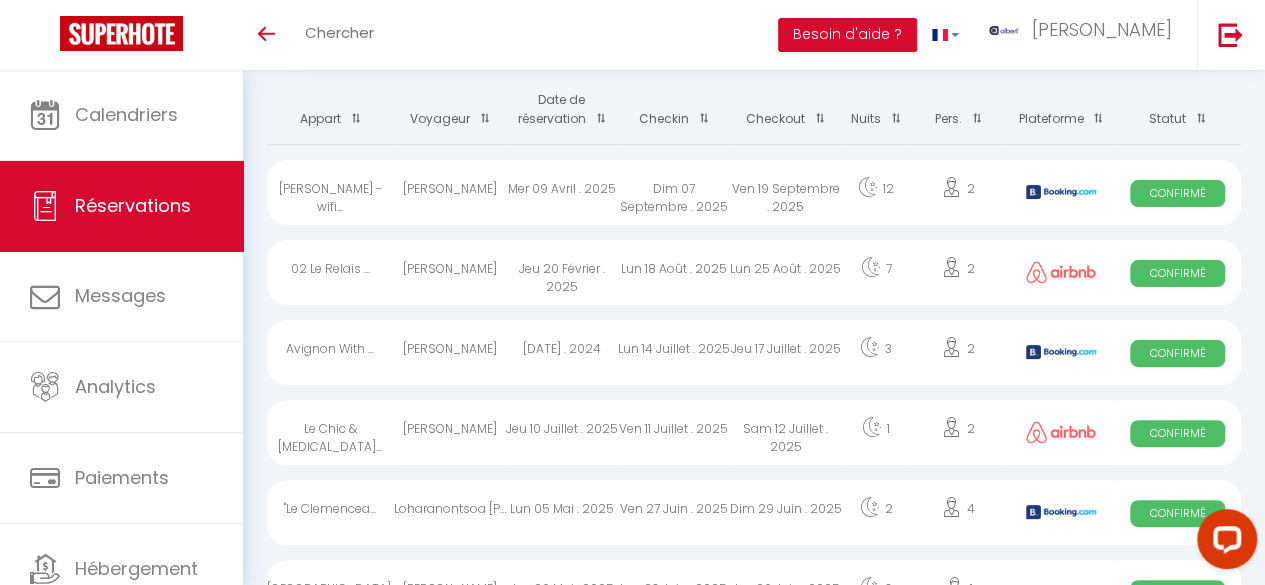 click on "[DATE] . 2024" at bounding box center (562, 352) 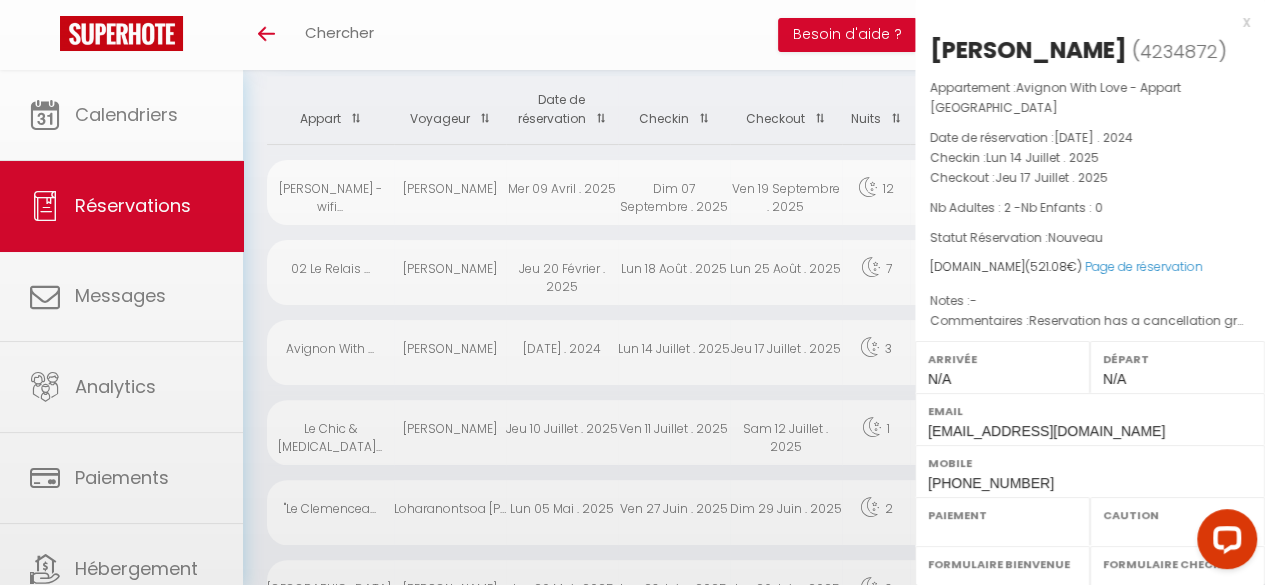 select on "OK" 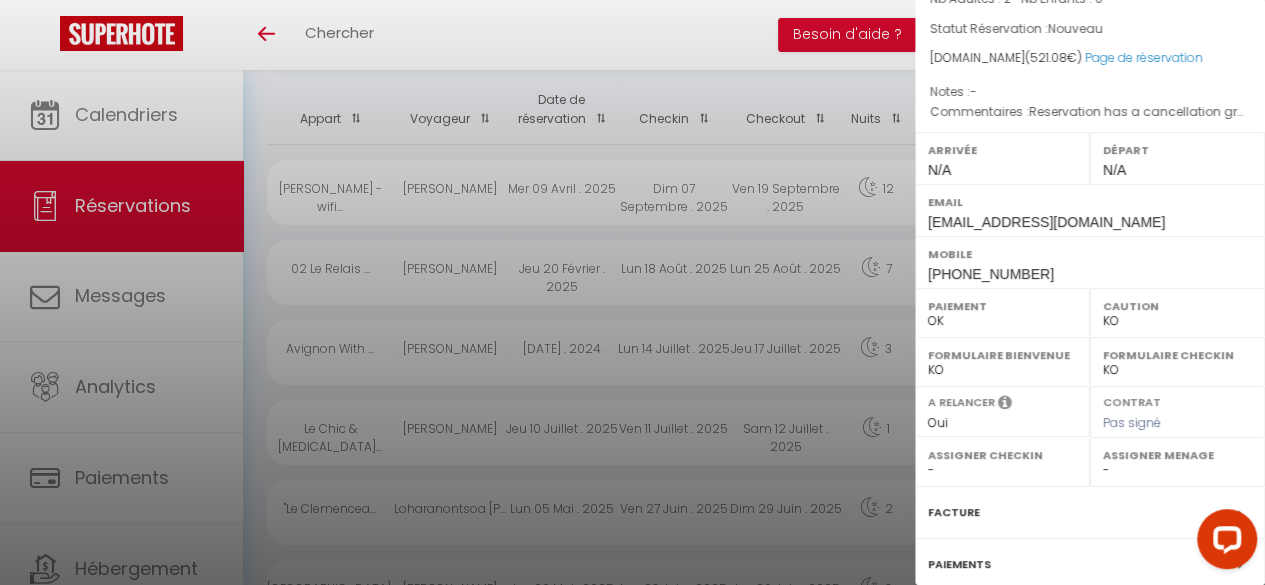 scroll, scrollTop: 332, scrollLeft: 0, axis: vertical 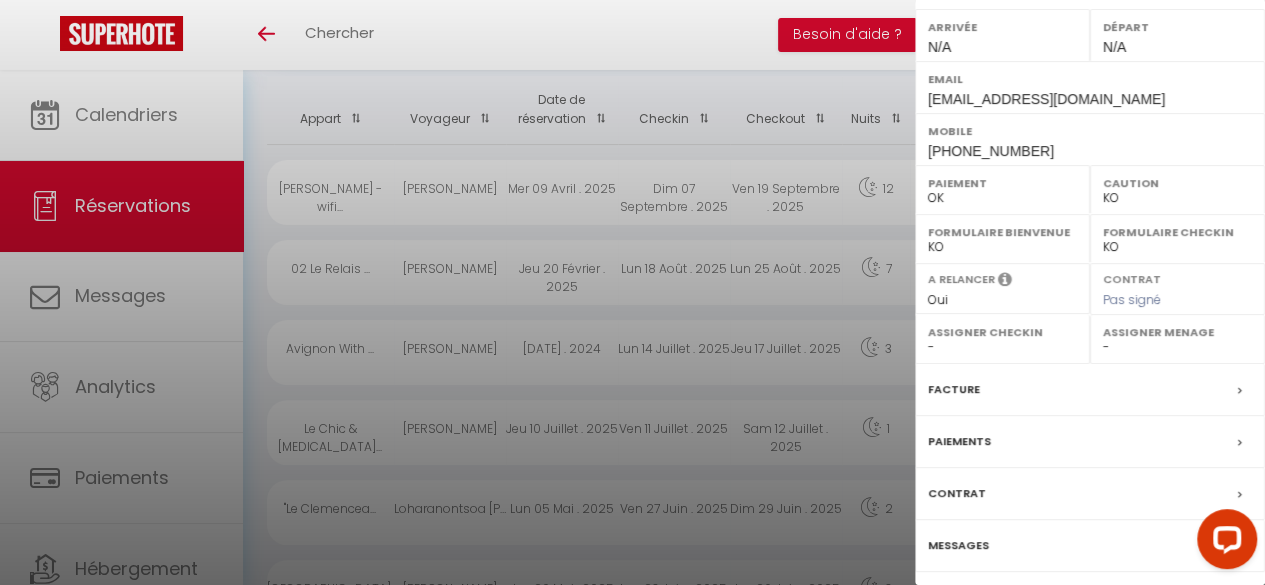click on "Messages" at bounding box center (958, 545) 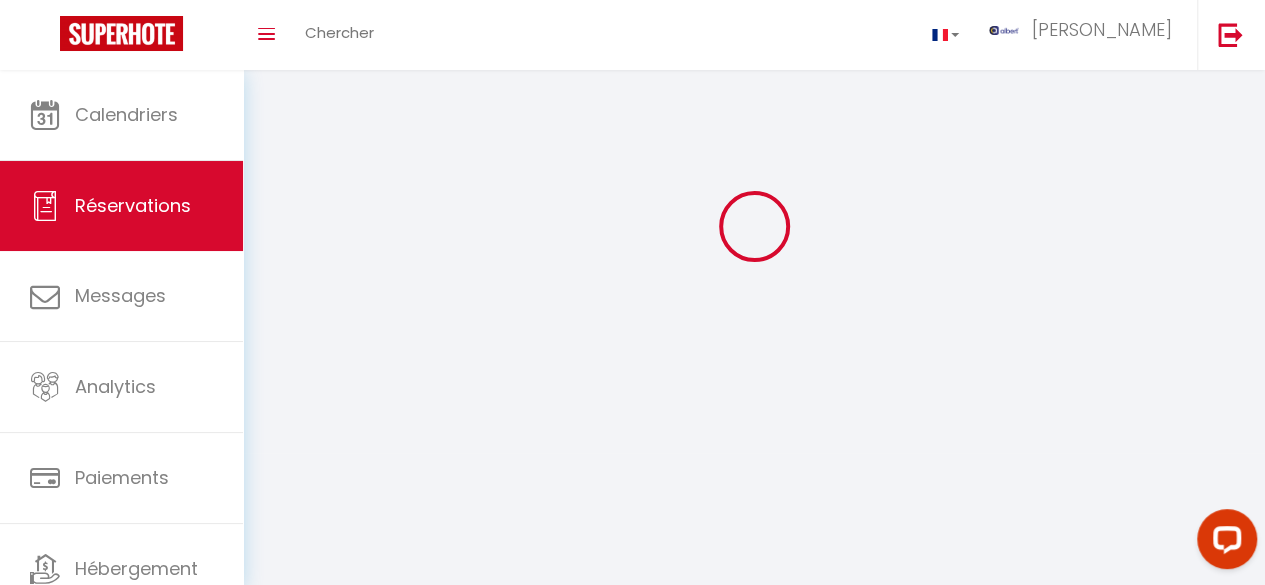 scroll, scrollTop: 0, scrollLeft: 0, axis: both 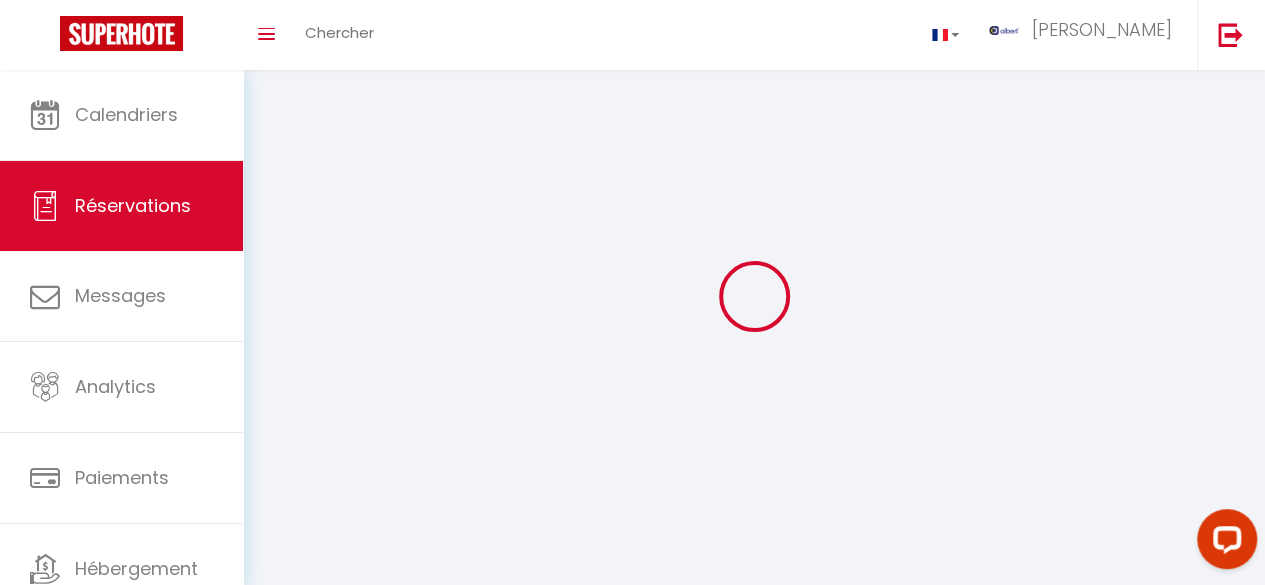 type on "[PERSON_NAME]" 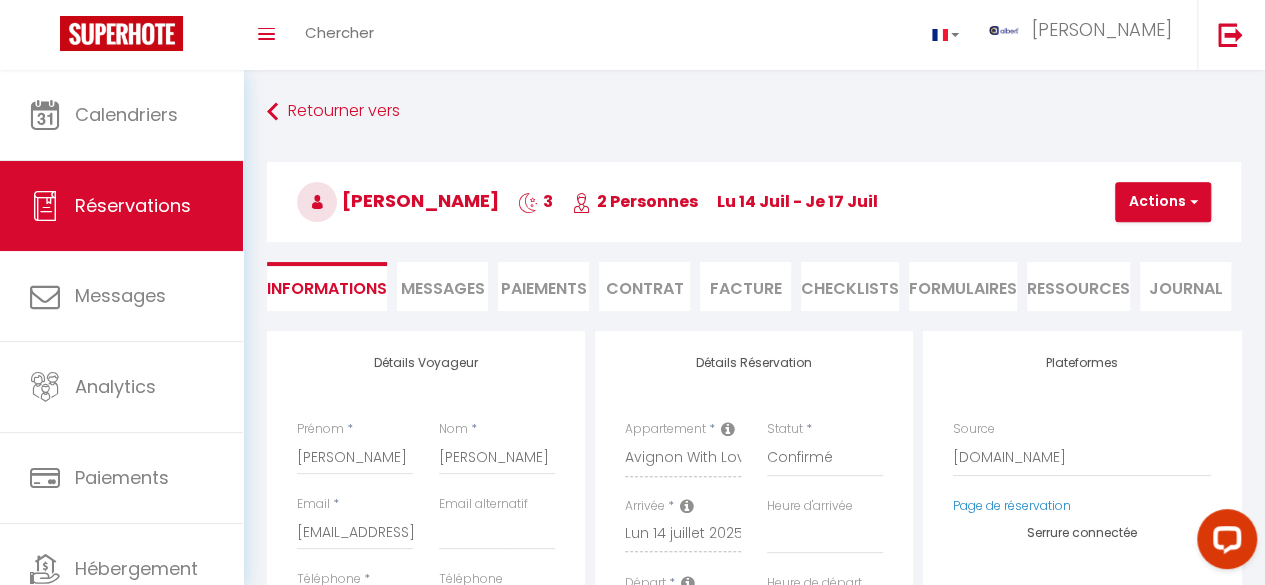 select 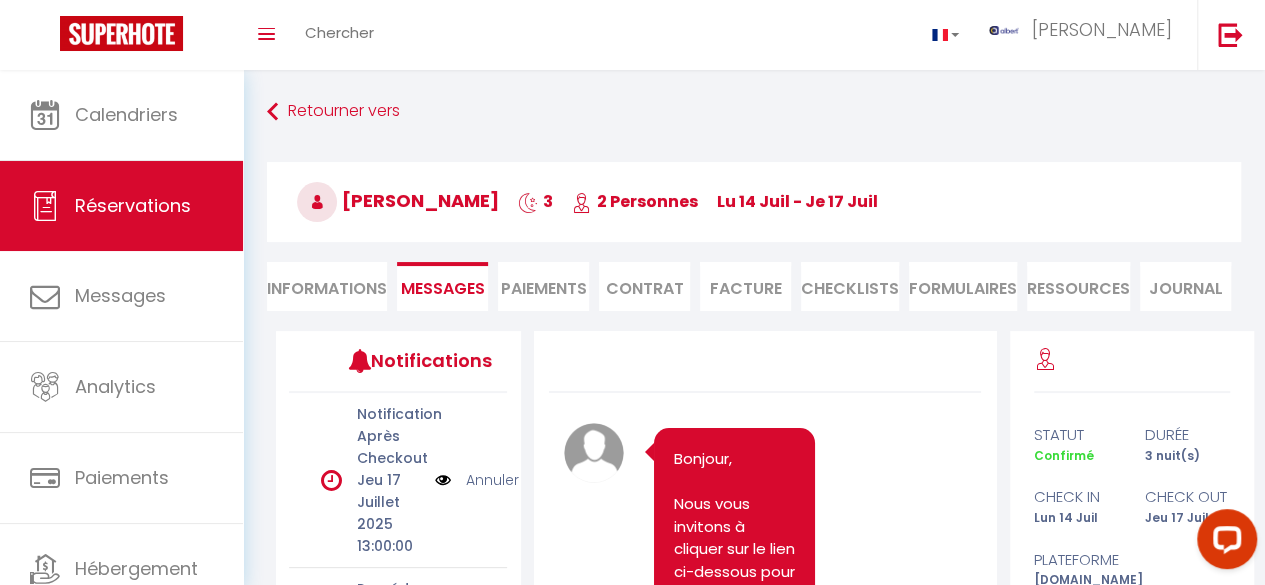 scroll, scrollTop: 11629, scrollLeft: 0, axis: vertical 